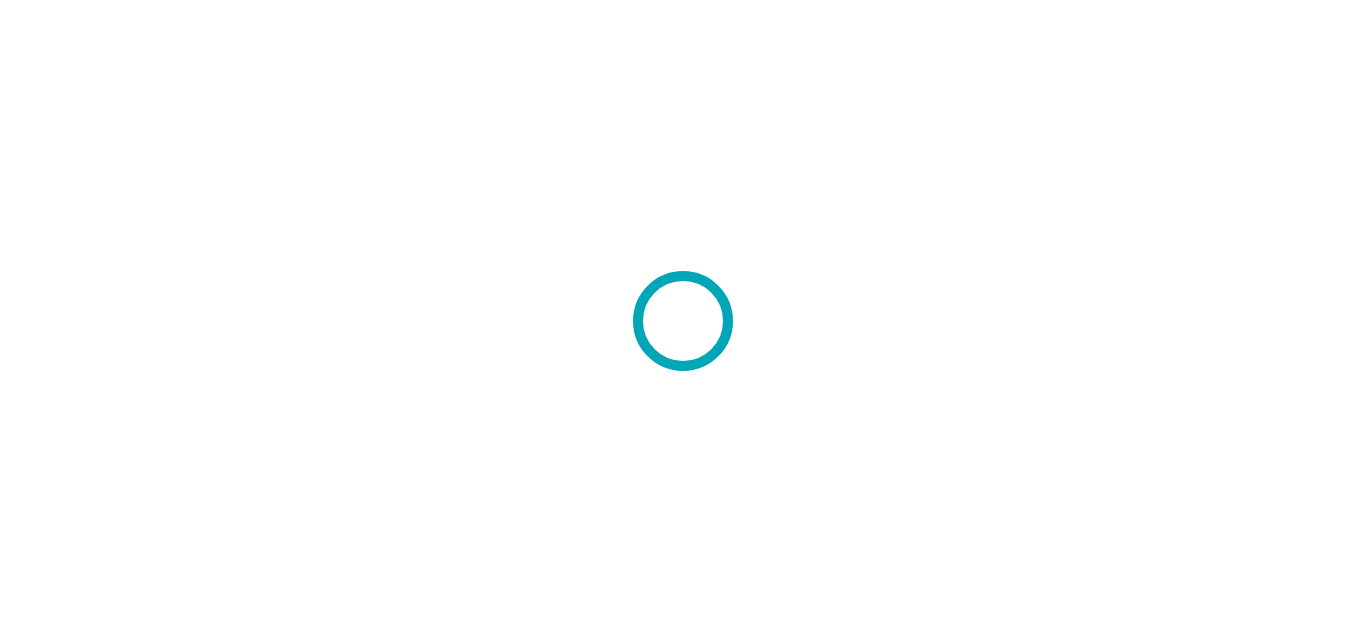 scroll, scrollTop: 0, scrollLeft: 0, axis: both 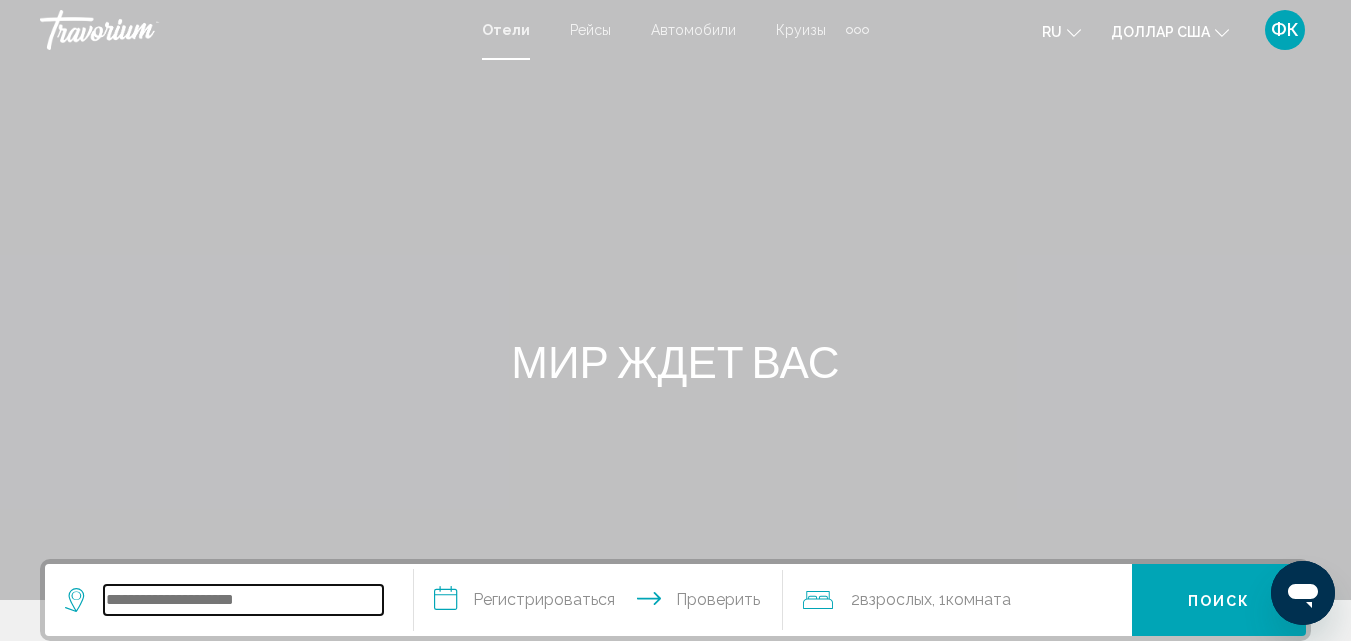 click at bounding box center (243, 600) 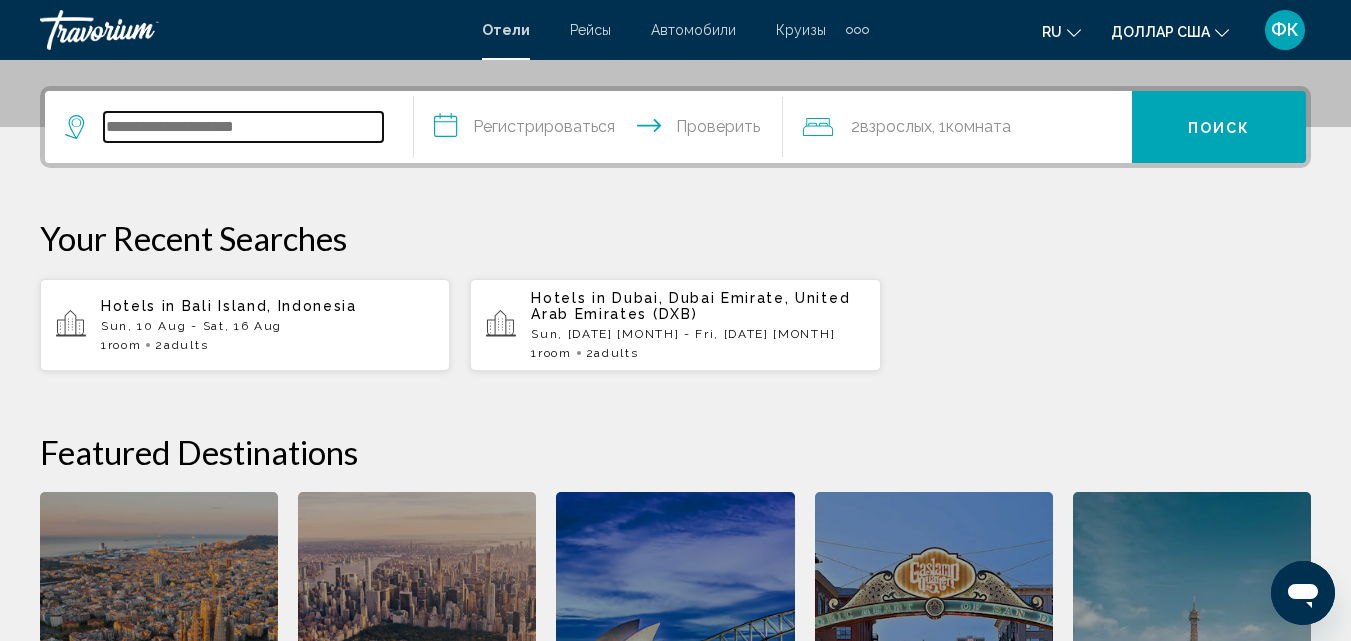 scroll, scrollTop: 494, scrollLeft: 0, axis: vertical 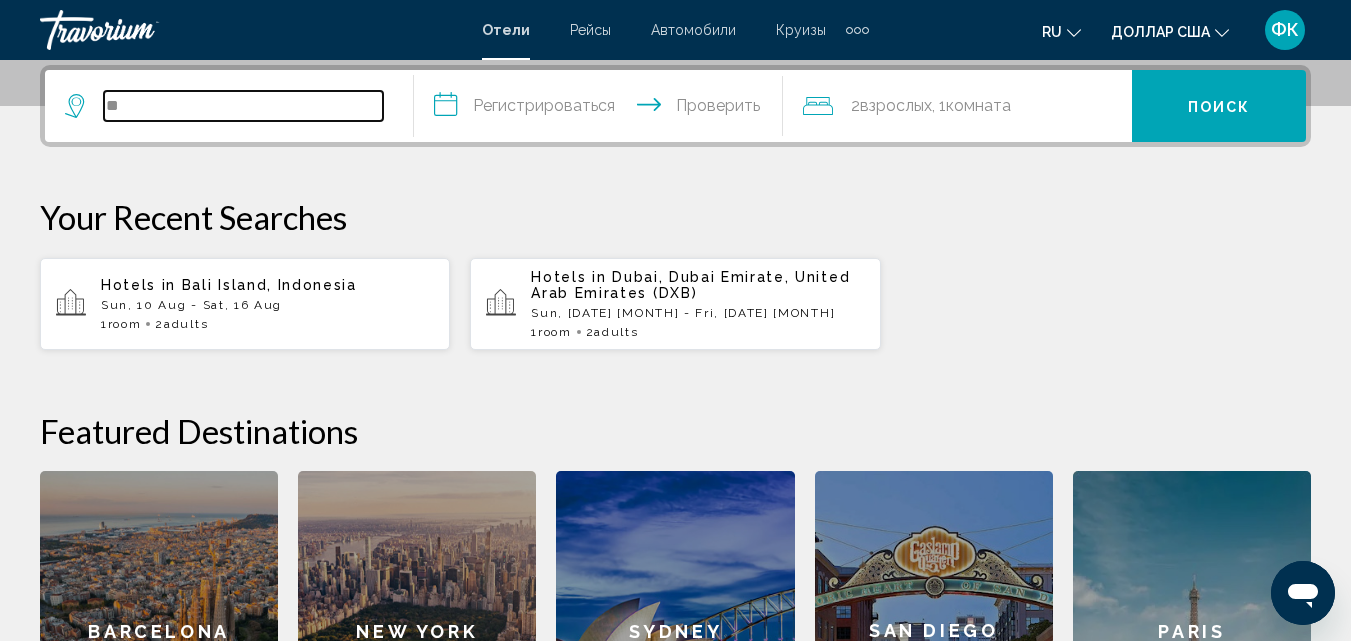 type on "*" 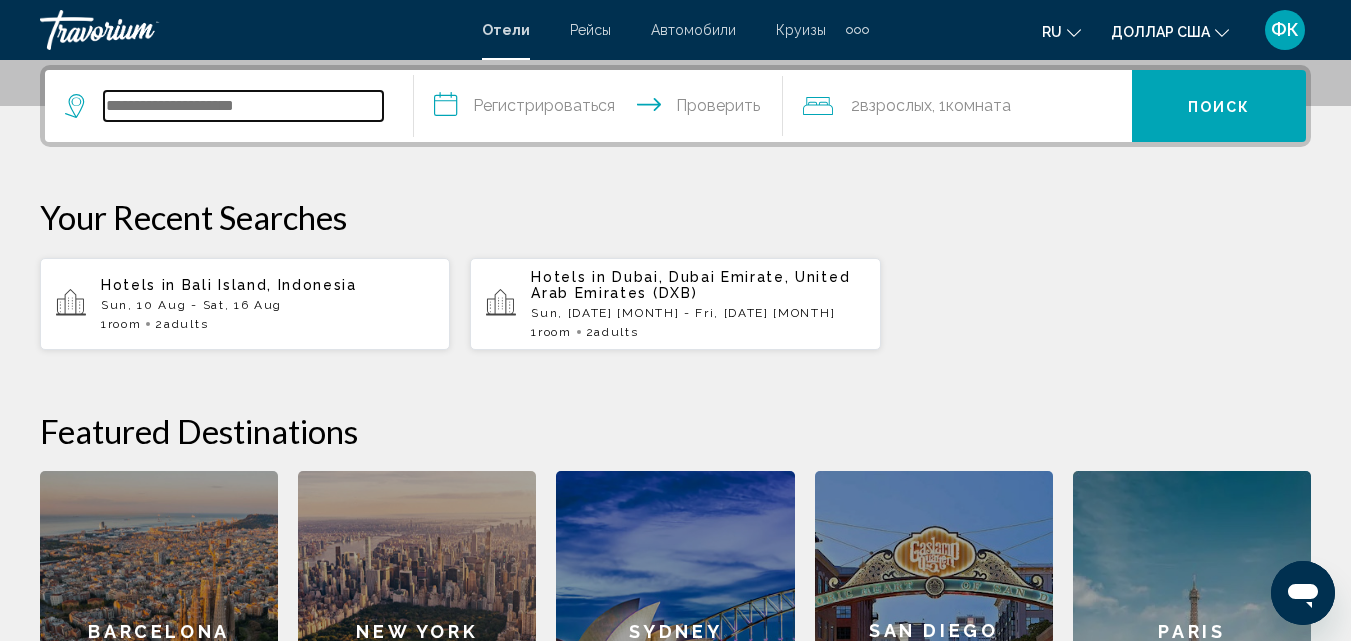 type on "*" 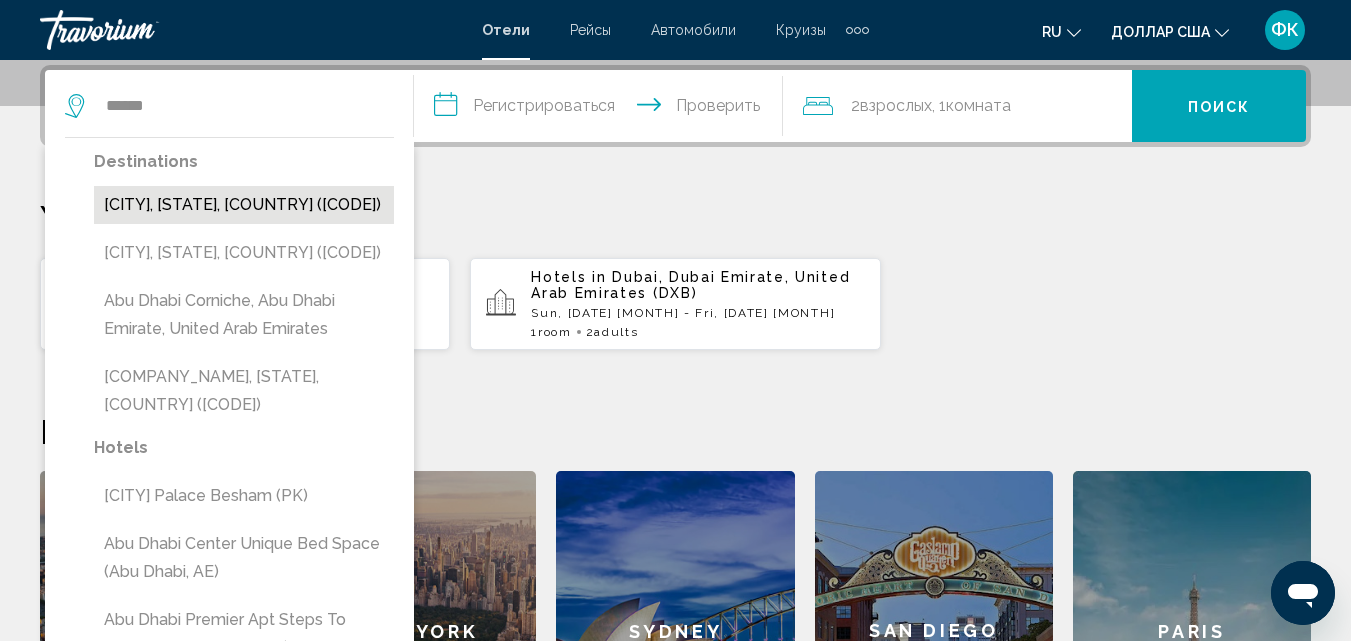 click on "[CITY], [STATE], [COUNTRY] ([CODE])" at bounding box center [244, 205] 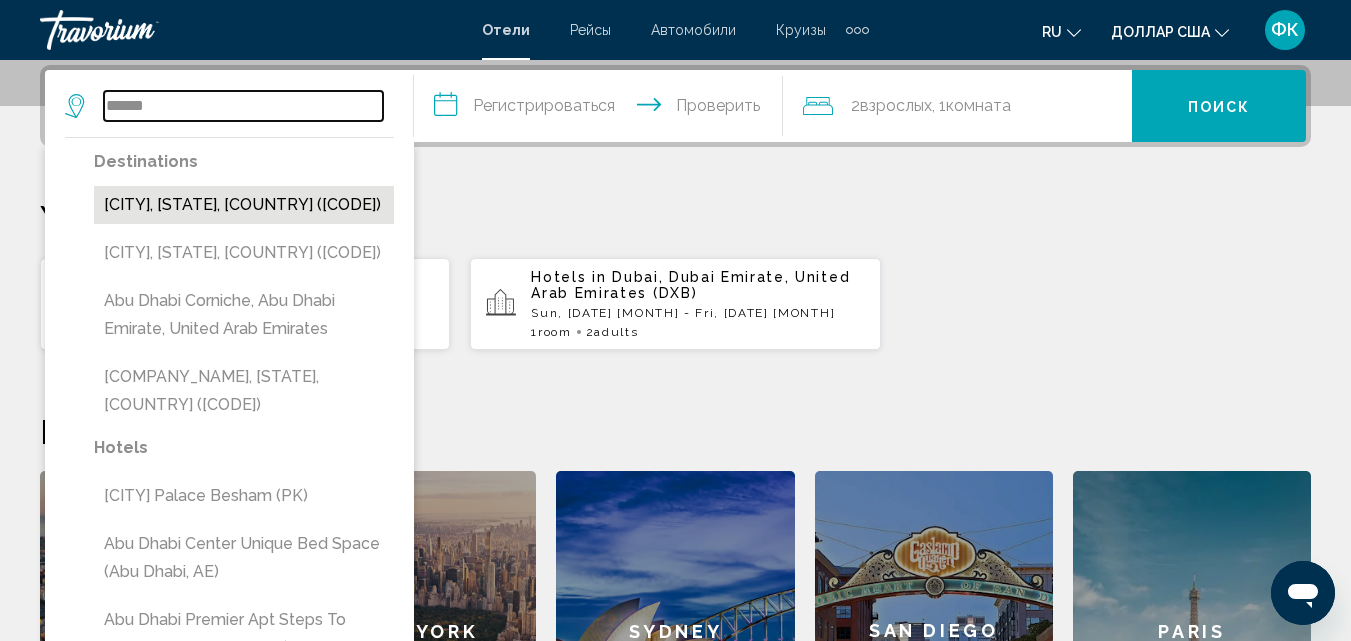 type on "**********" 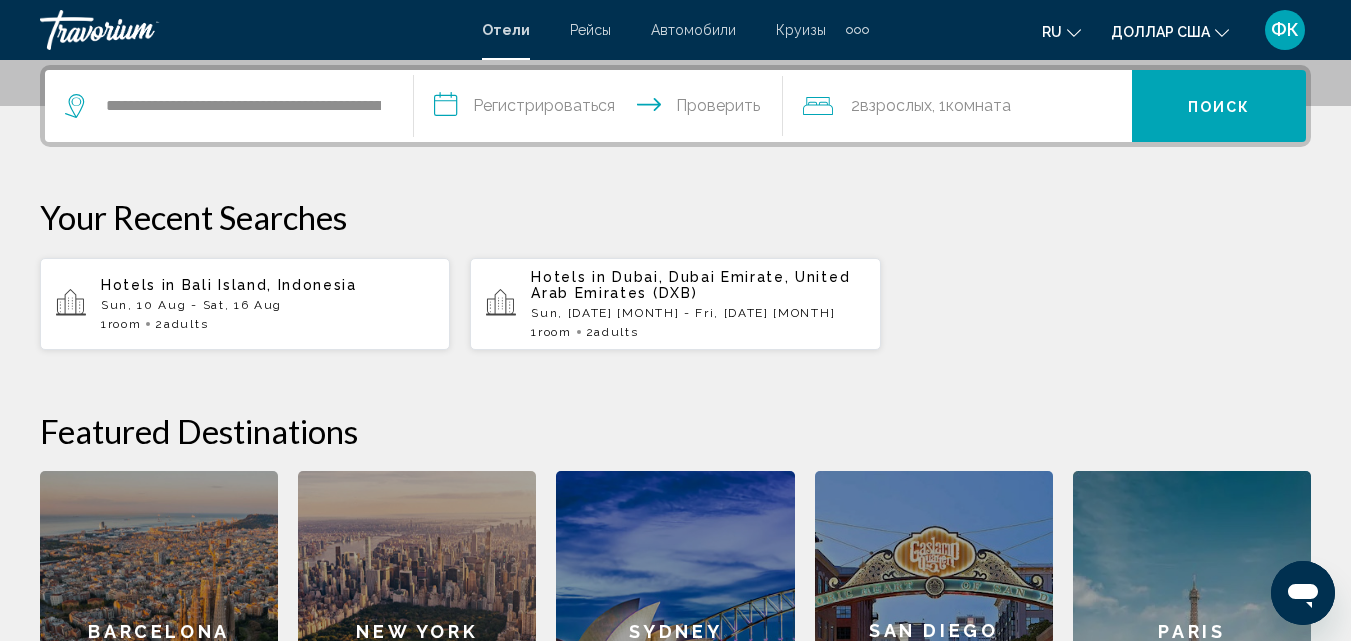click on "**********" at bounding box center [602, 109] 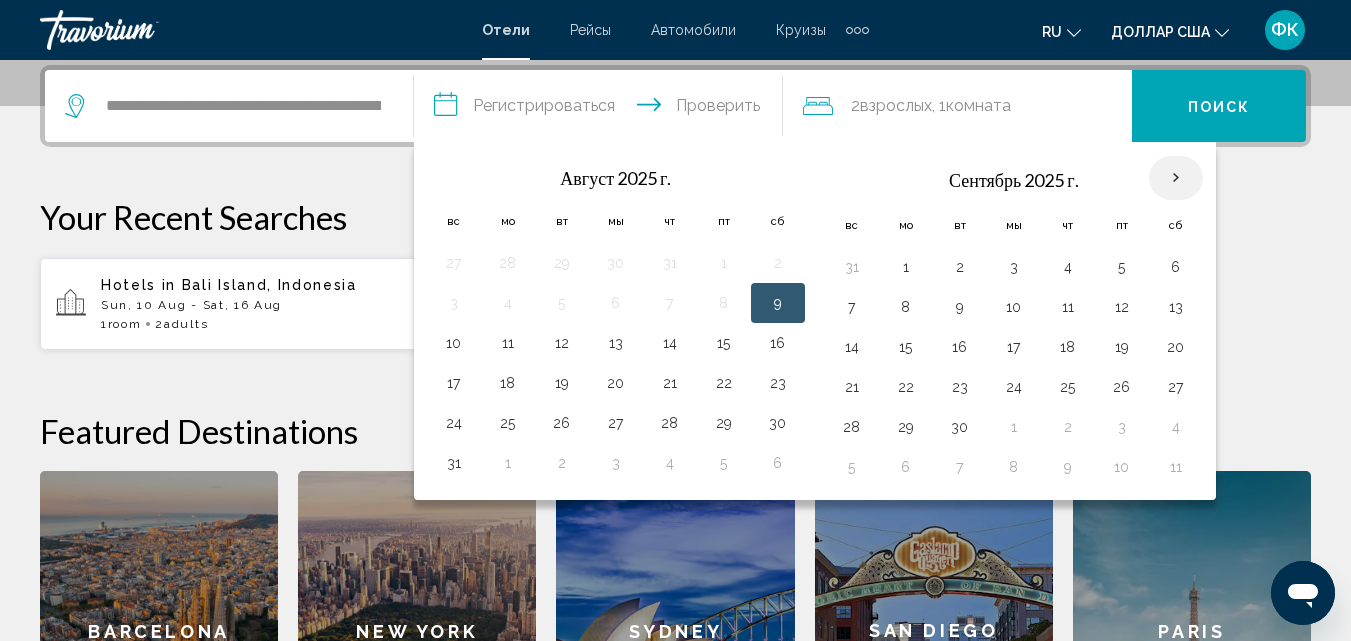 click at bounding box center (1176, 178) 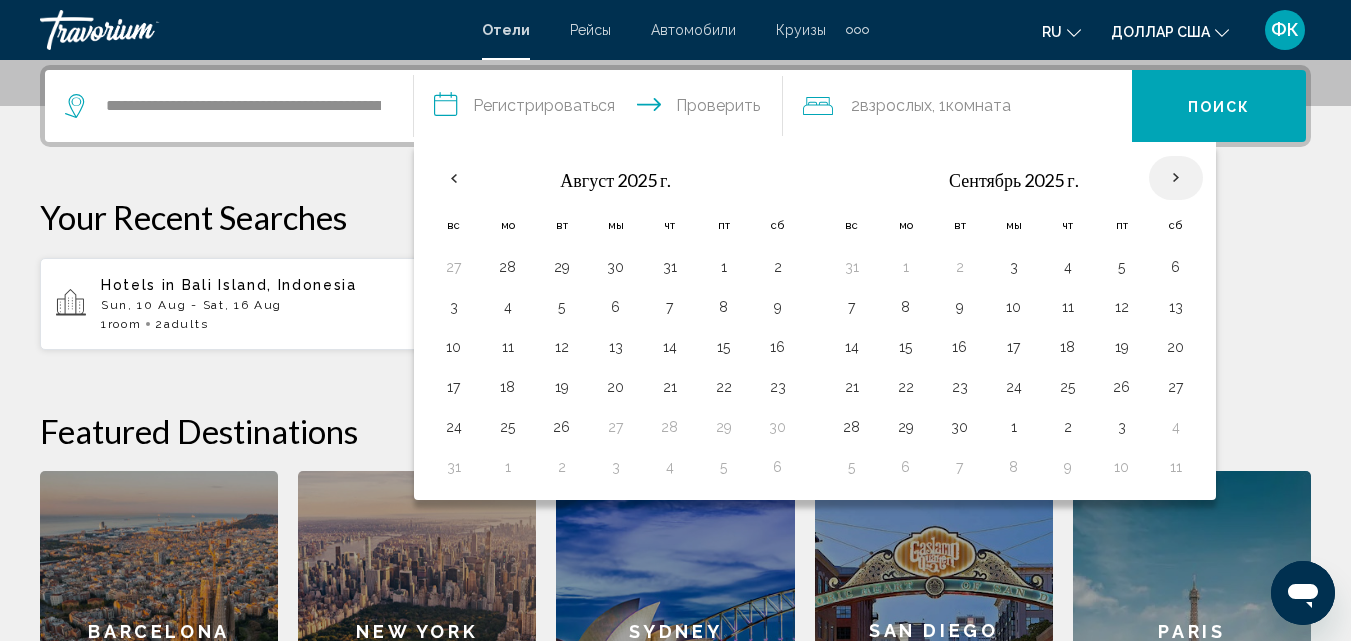 click at bounding box center (1176, 178) 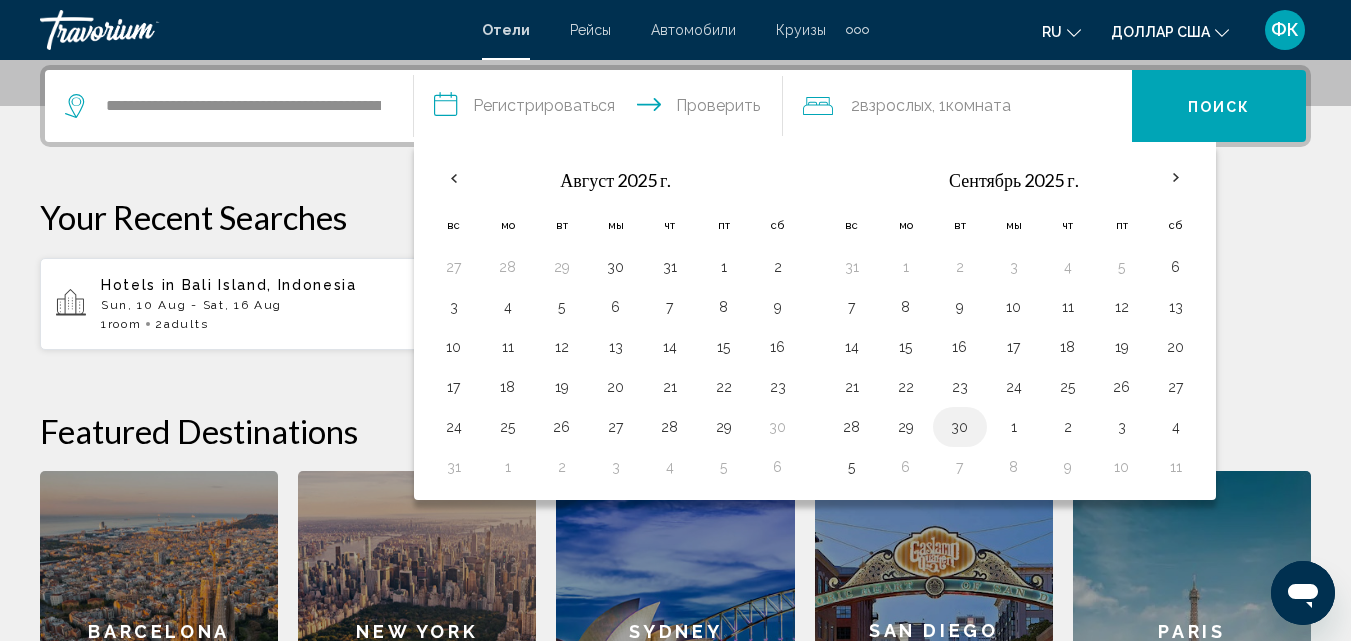 click on "30" at bounding box center (960, 427) 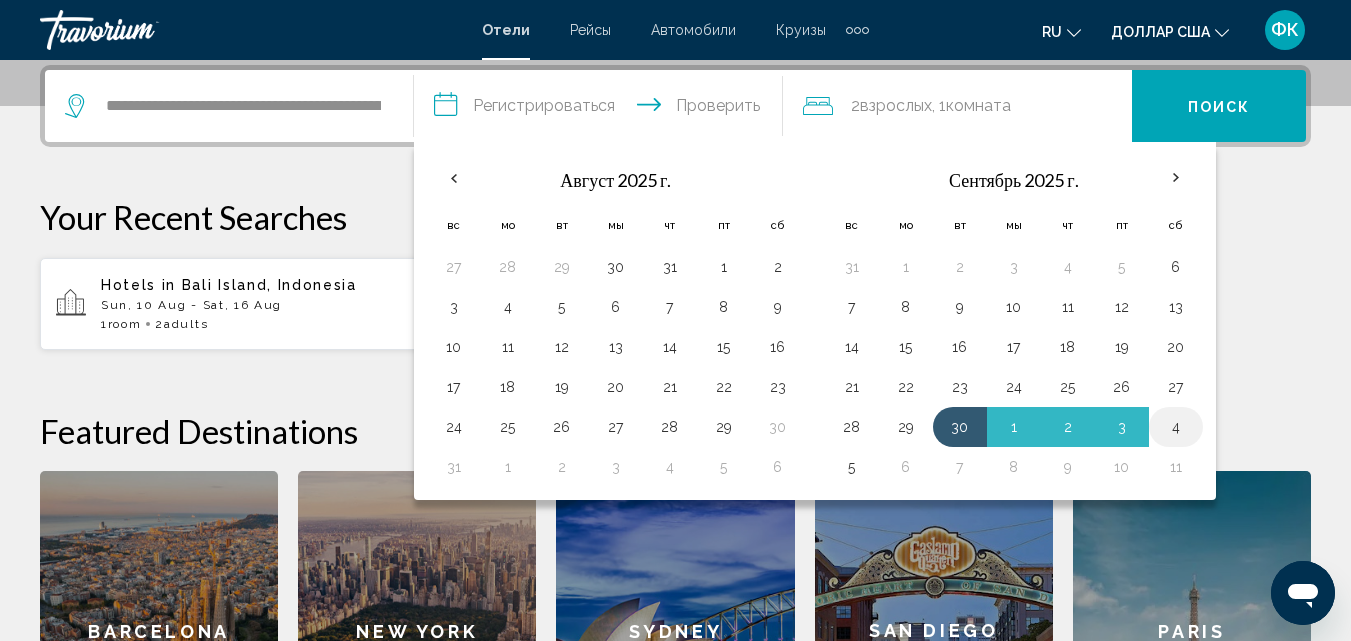 click on "4" at bounding box center (1176, 427) 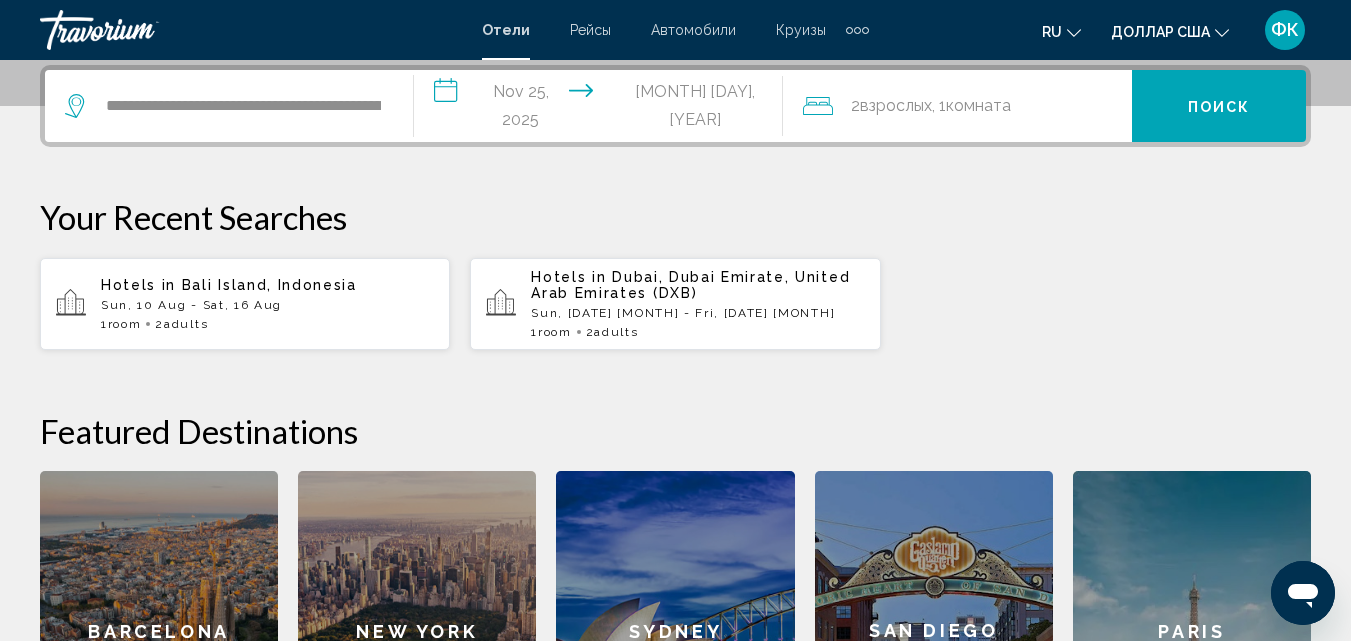click on "**********" at bounding box center (602, 109) 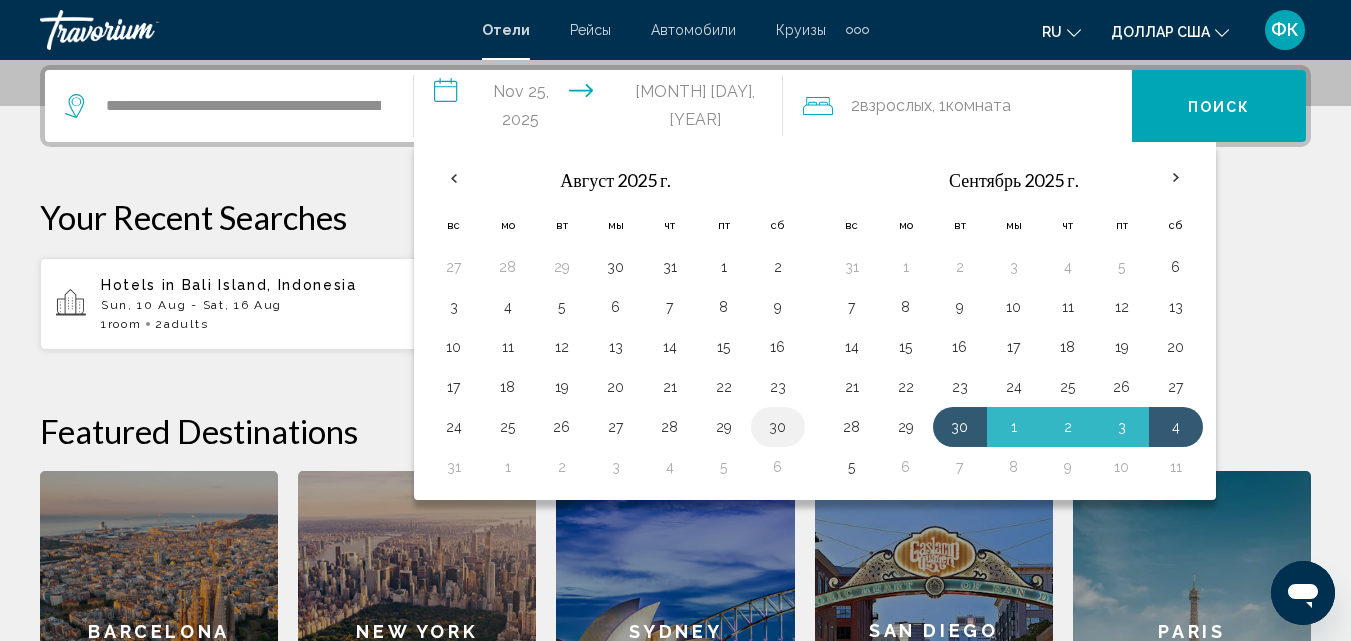 click on "30" at bounding box center (778, 427) 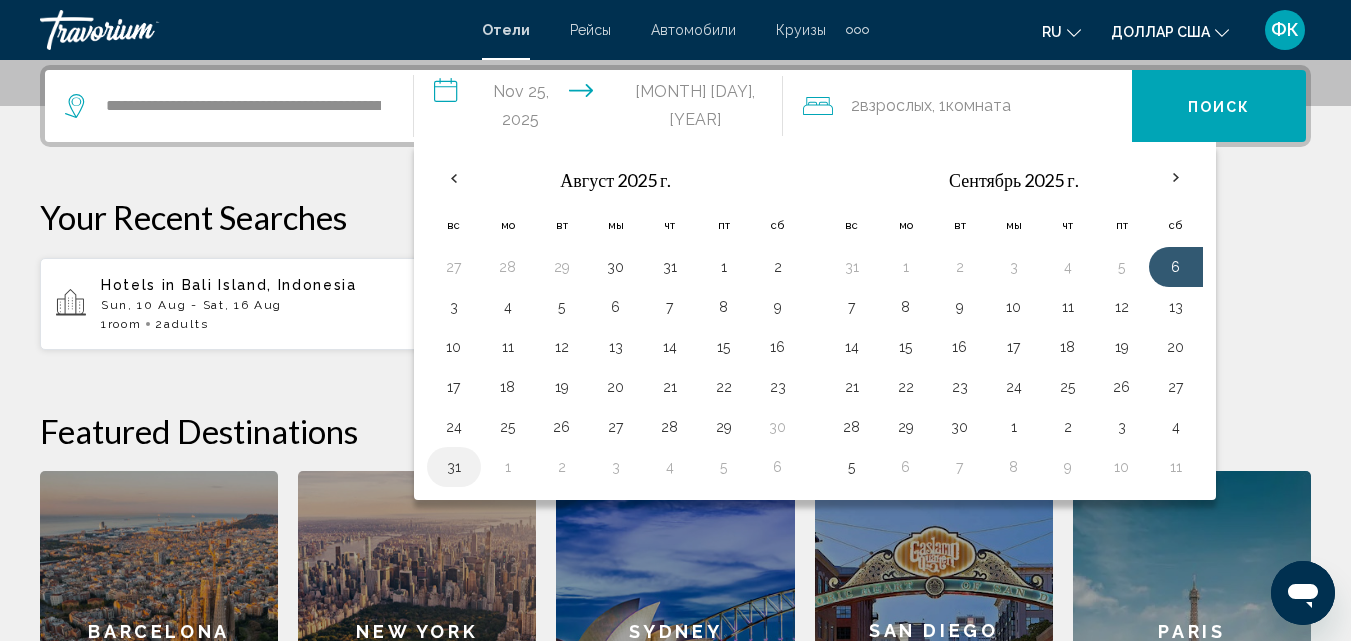 click on "31" at bounding box center (454, 467) 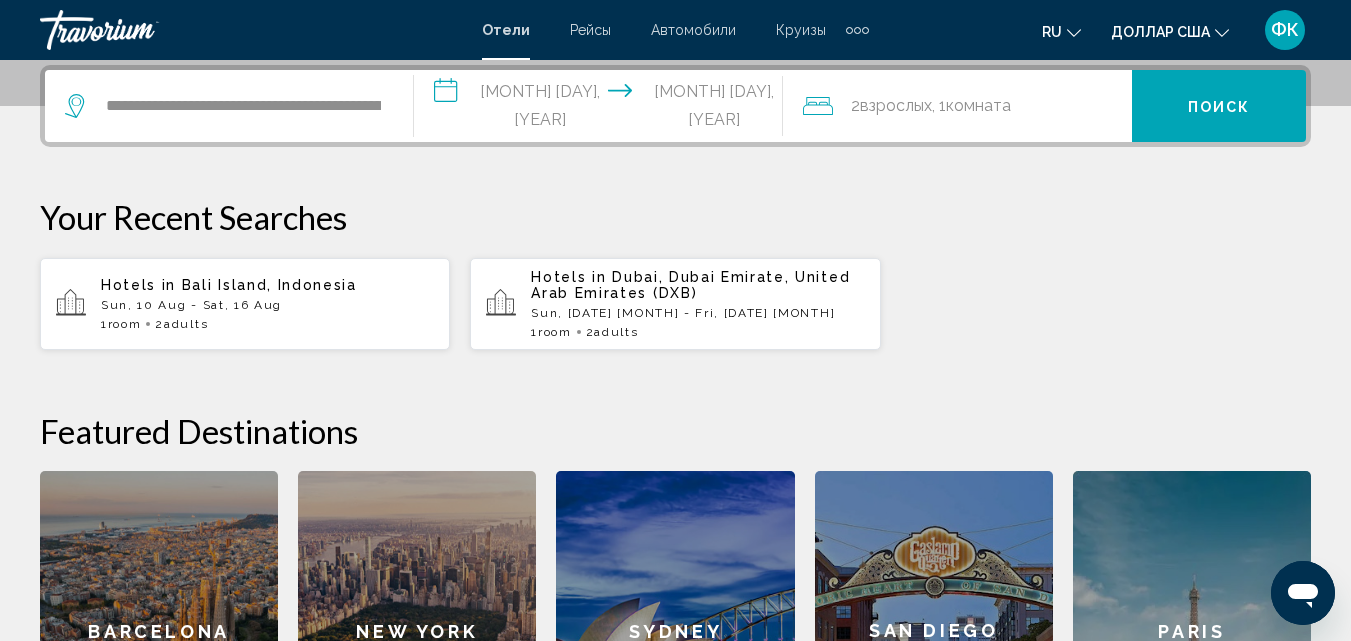 click on "**********" at bounding box center [602, 109] 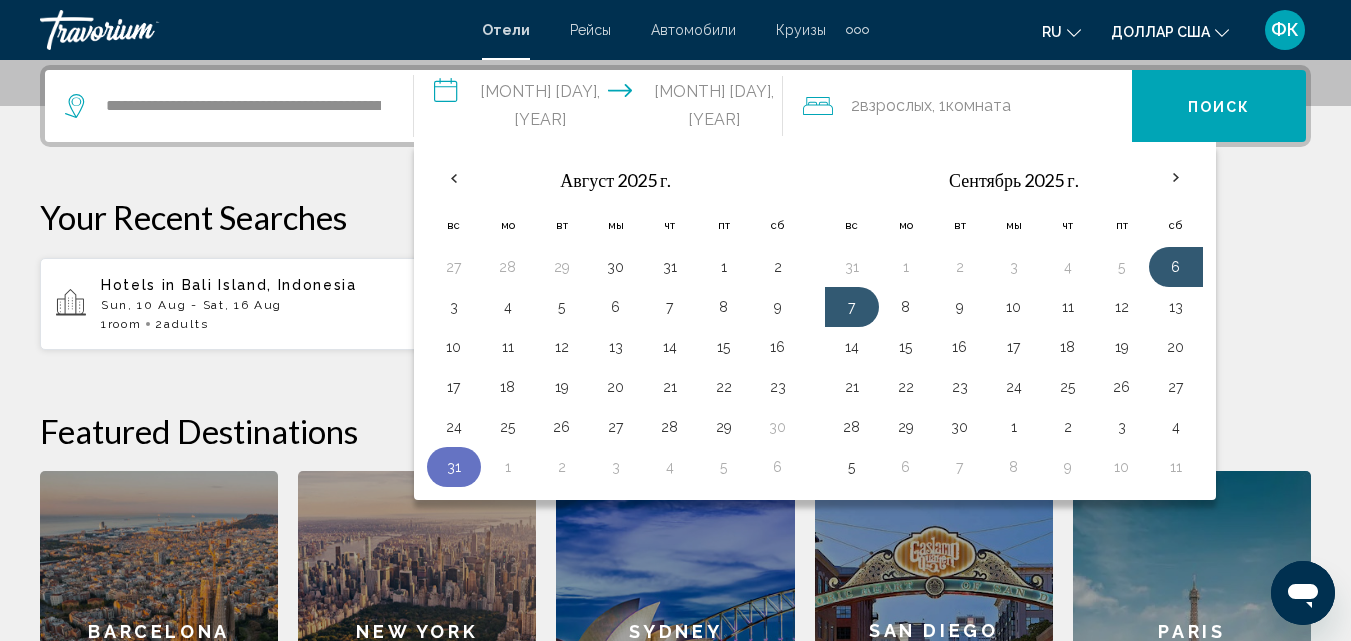 click on "31" at bounding box center [454, 467] 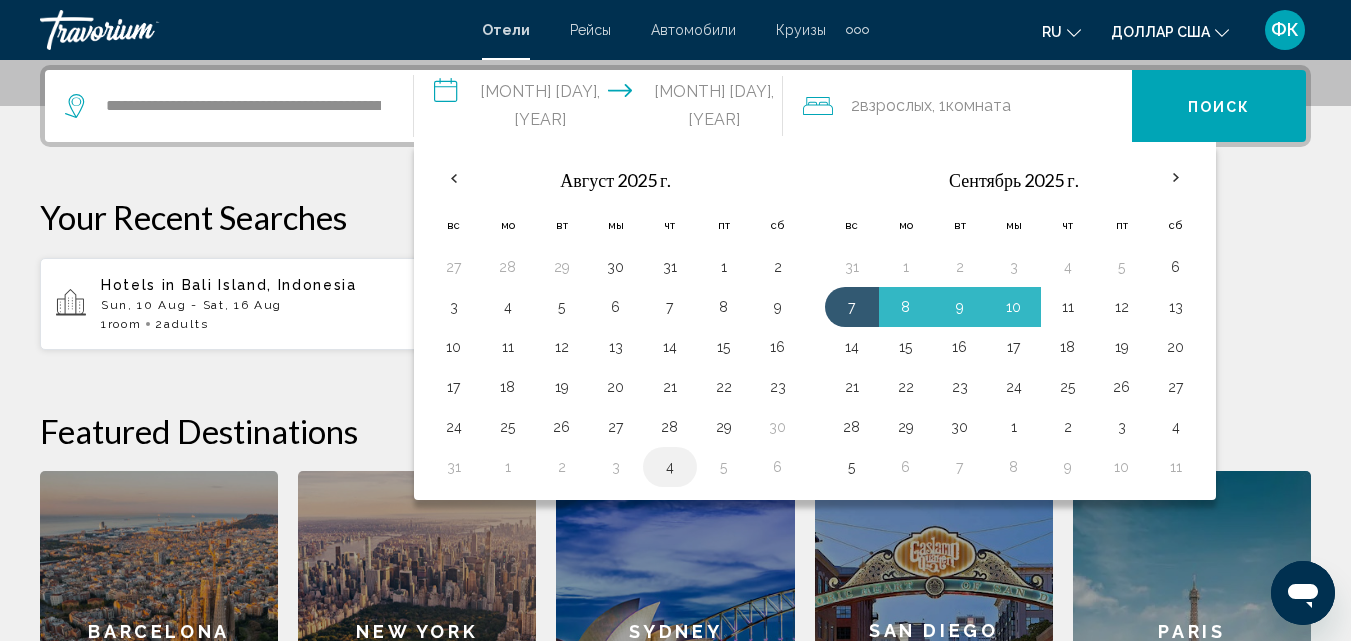 click on "4" at bounding box center [670, 467] 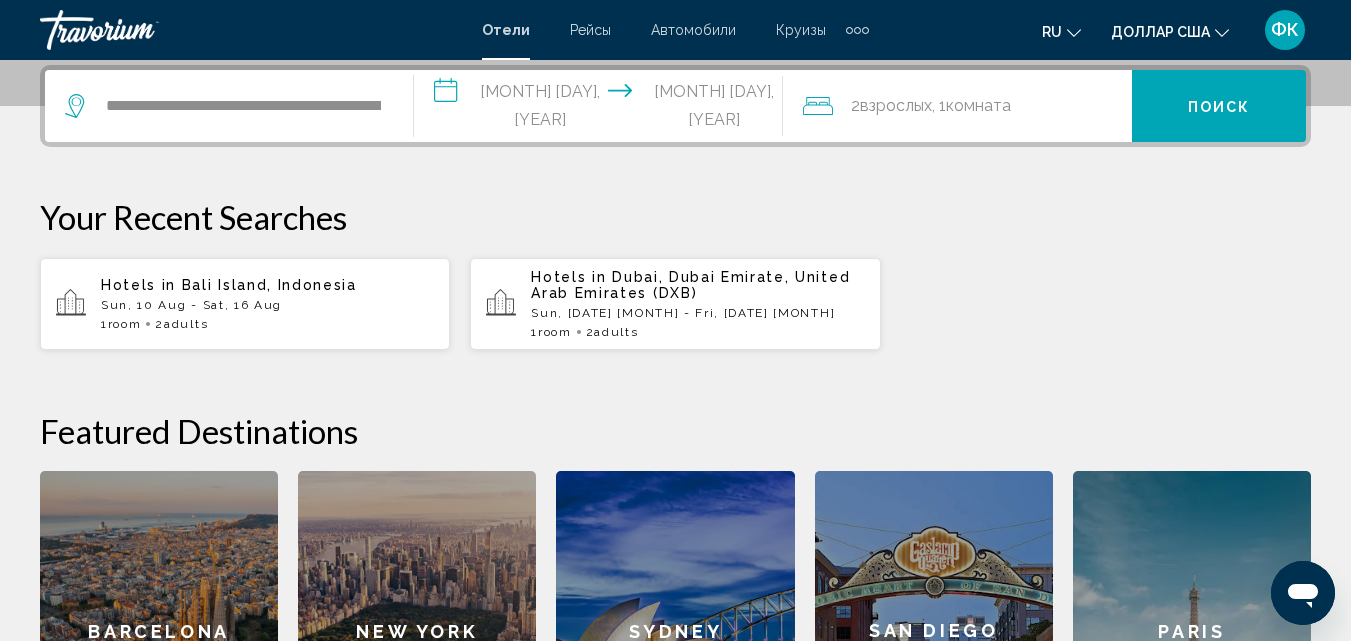 click on "**********" at bounding box center (602, 109) 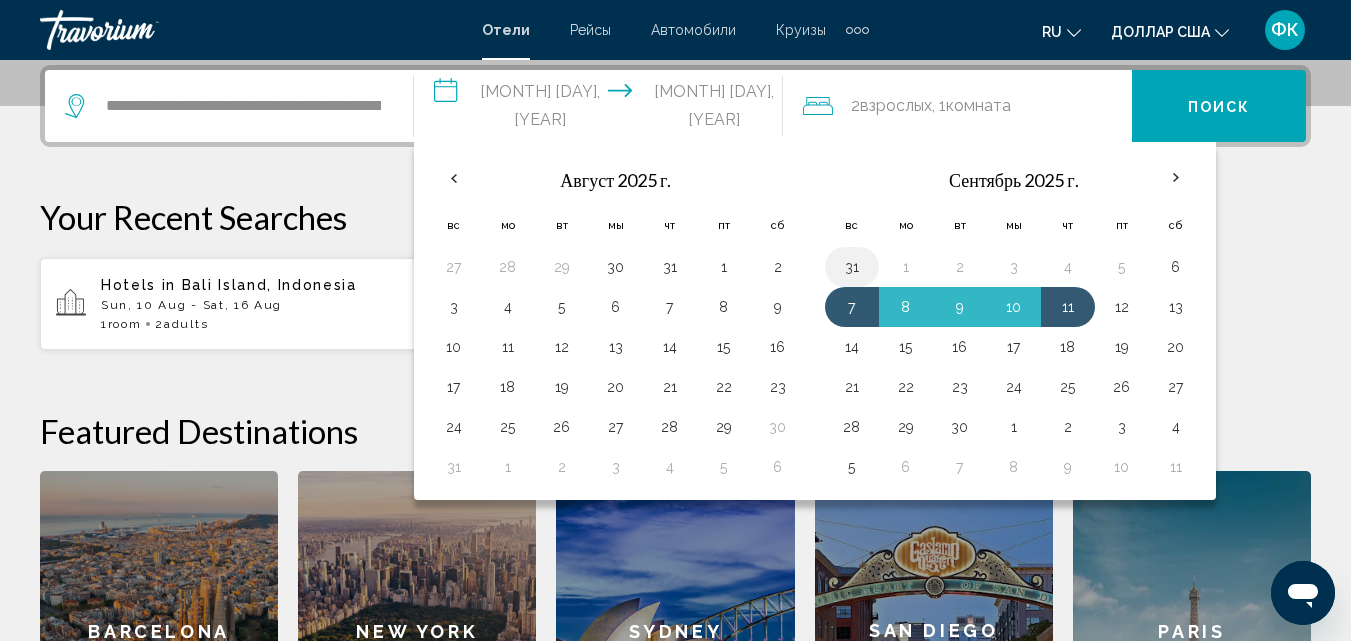 click on "31" at bounding box center [852, 267] 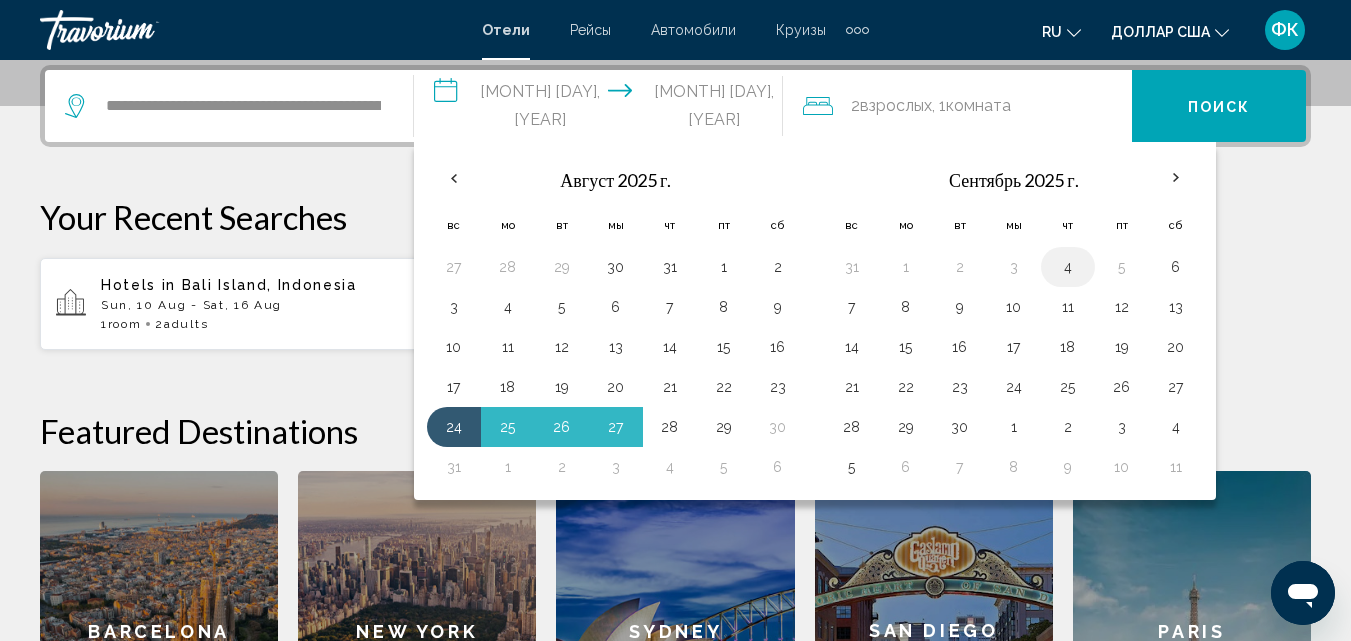 click on "4" at bounding box center (1068, 267) 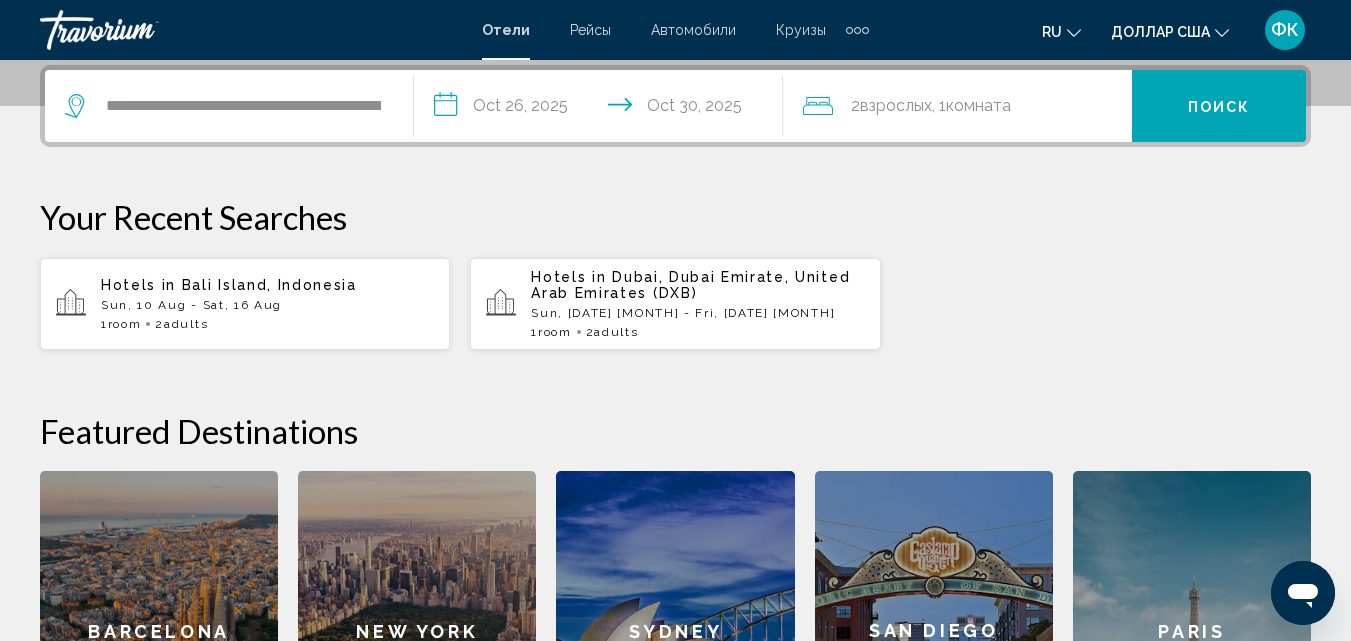 click on "**********" at bounding box center [602, 109] 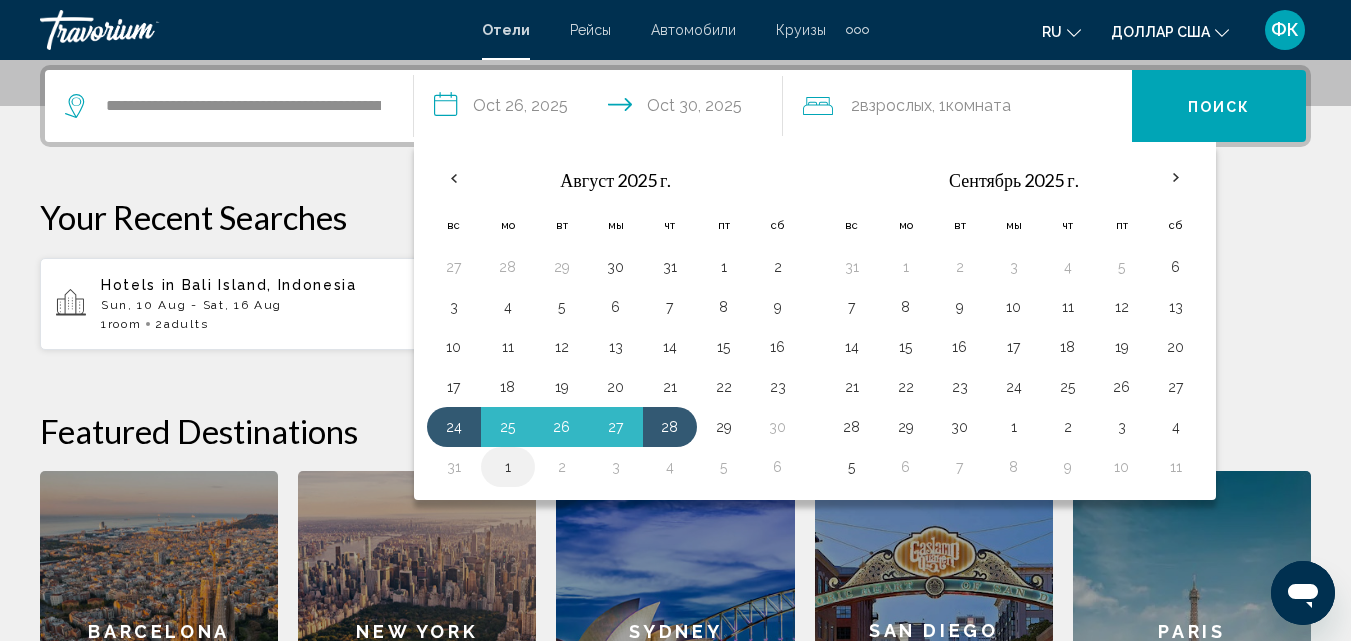 click on "1" at bounding box center (508, 467) 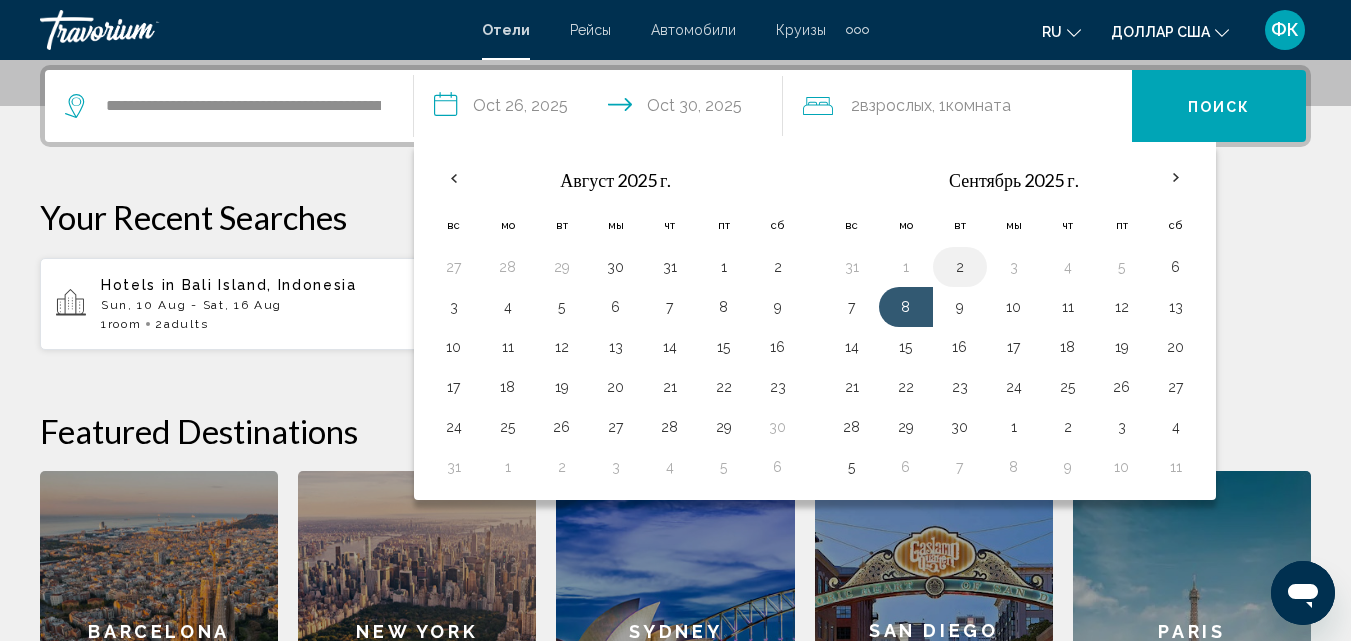 drag, startPoint x: 838, startPoint y: 273, endPoint x: 965, endPoint y: 253, distance: 128.56516 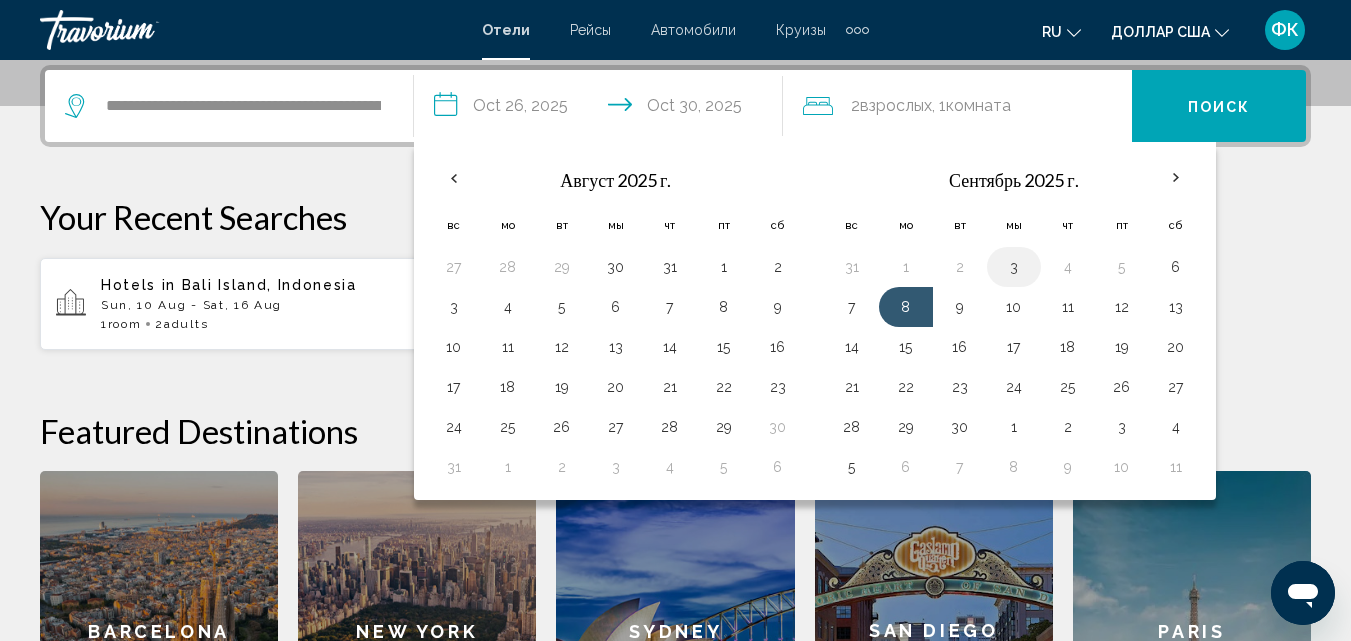 drag, startPoint x: 867, startPoint y: 266, endPoint x: 1017, endPoint y: 261, distance: 150.08331 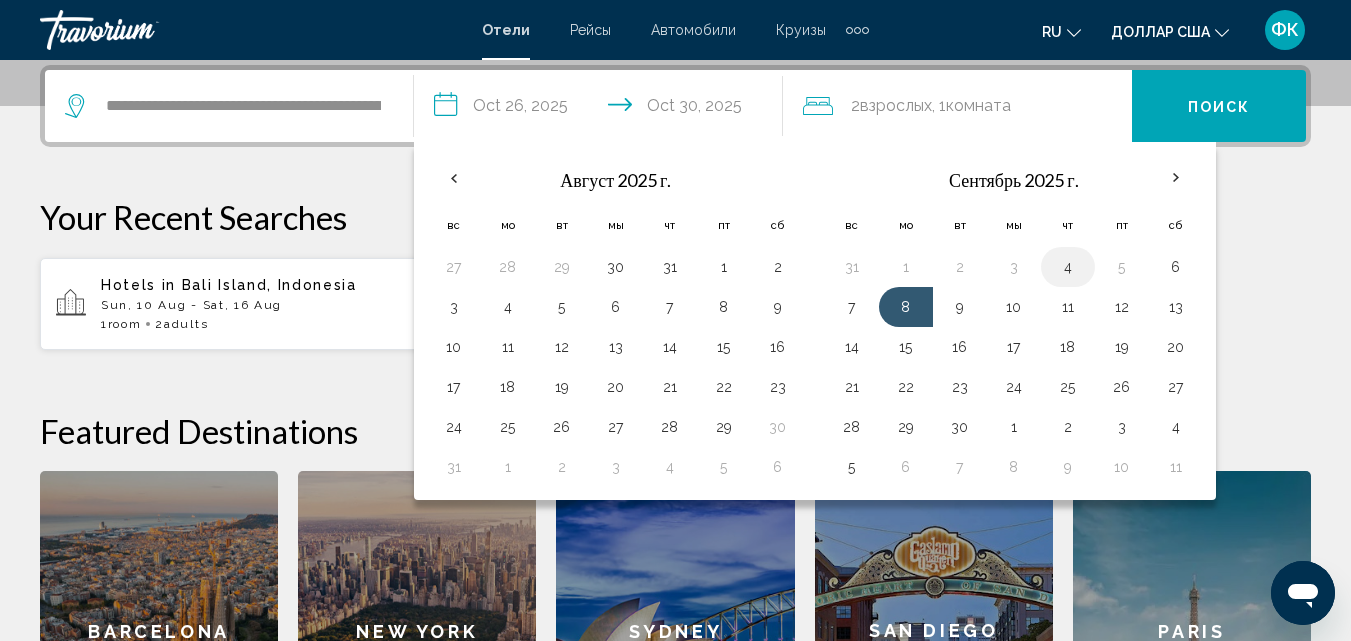 drag, startPoint x: 858, startPoint y: 269, endPoint x: 1067, endPoint y: 267, distance: 209.00957 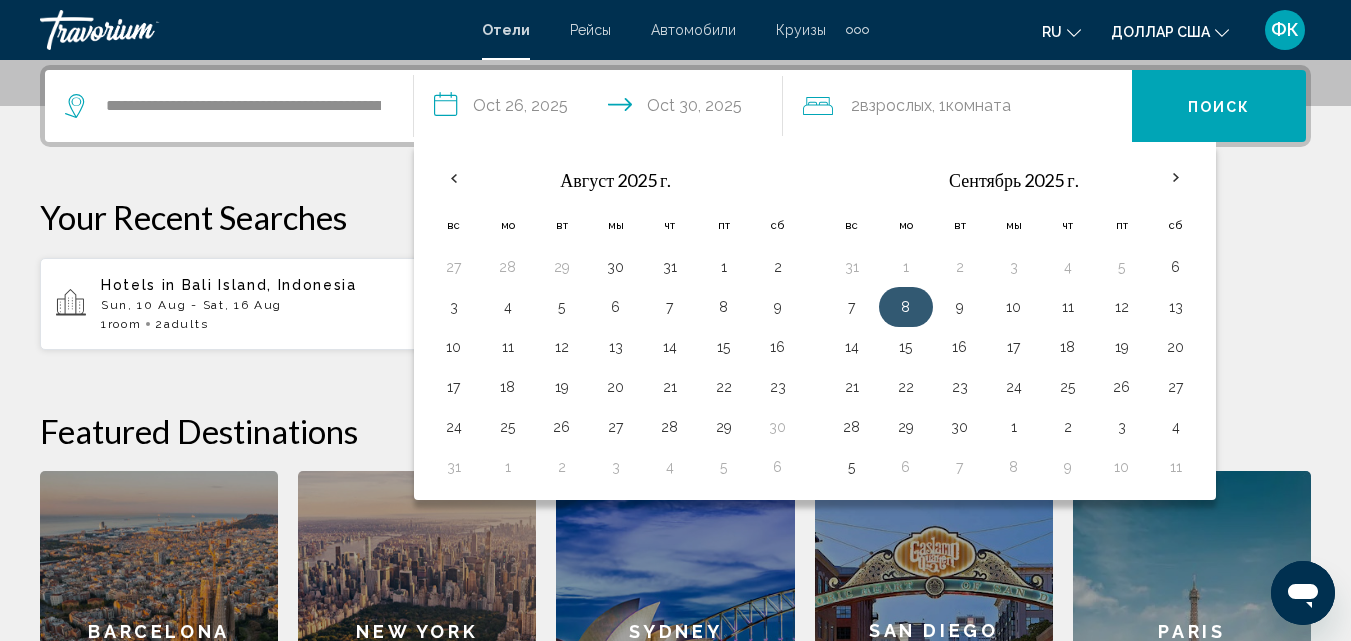 click on "8" at bounding box center (906, 307) 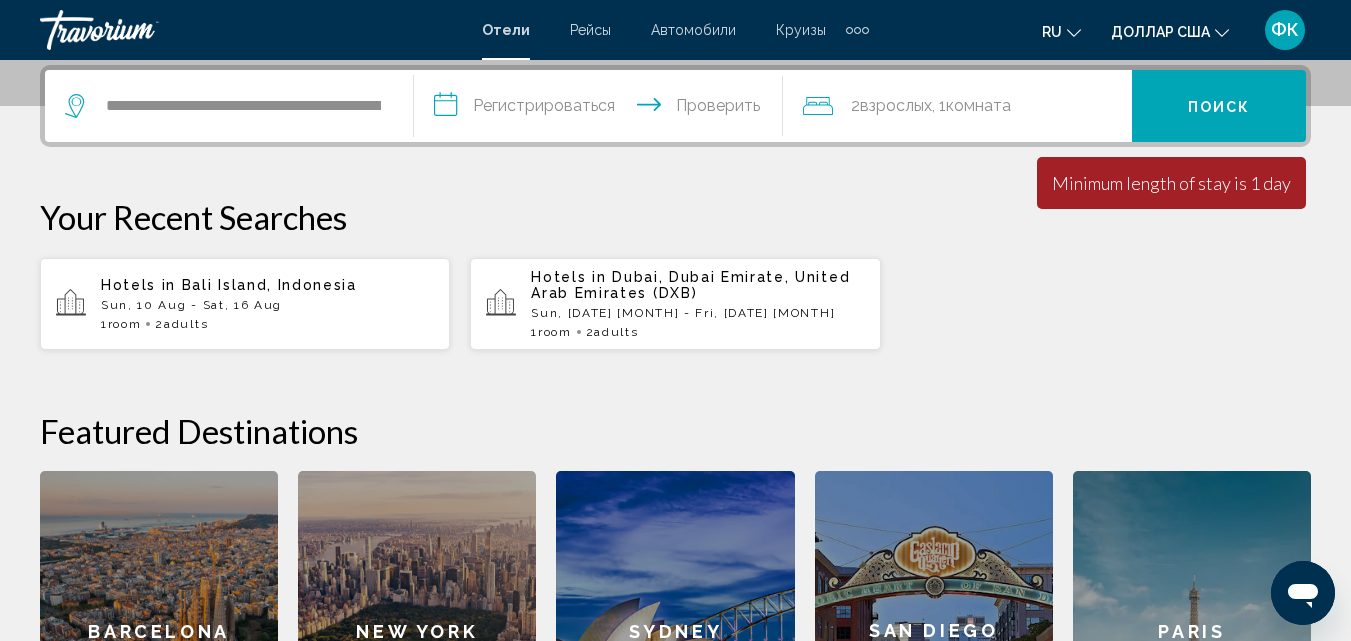 click on "**********" at bounding box center (602, 109) 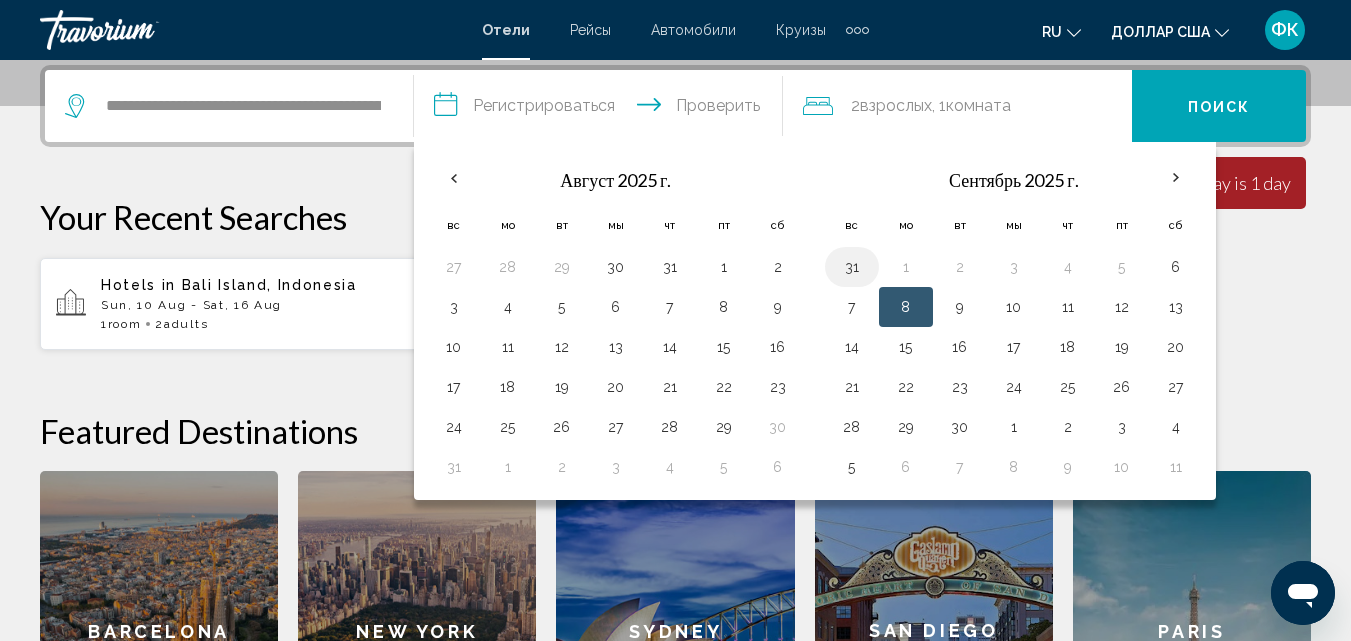 click on "31" at bounding box center [852, 267] 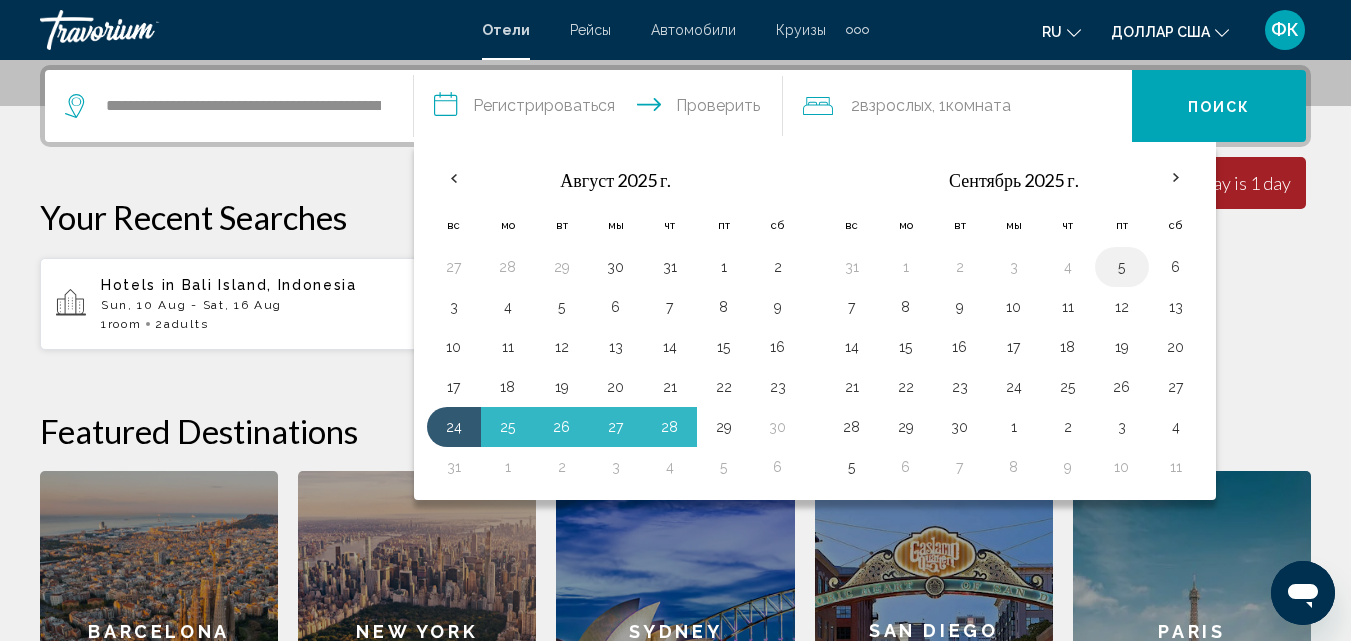 drag, startPoint x: 850, startPoint y: 267, endPoint x: 1106, endPoint y: 274, distance: 256.09567 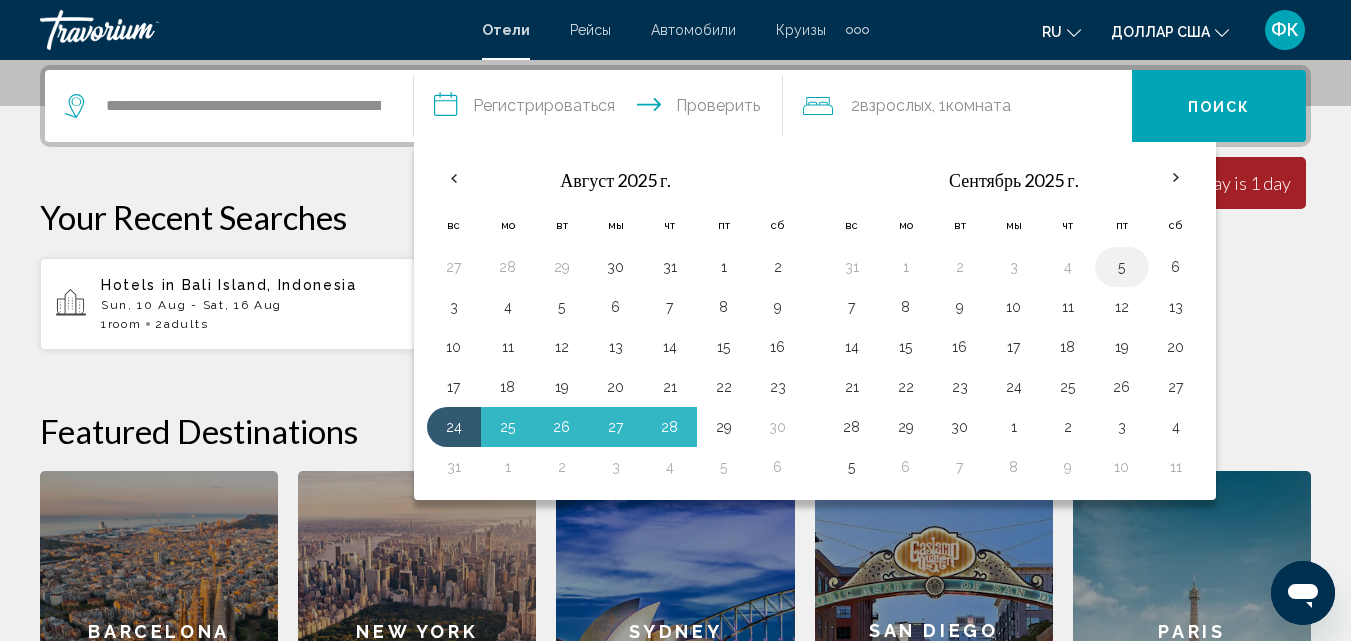 drag, startPoint x: 853, startPoint y: 278, endPoint x: 1104, endPoint y: 269, distance: 251.1613 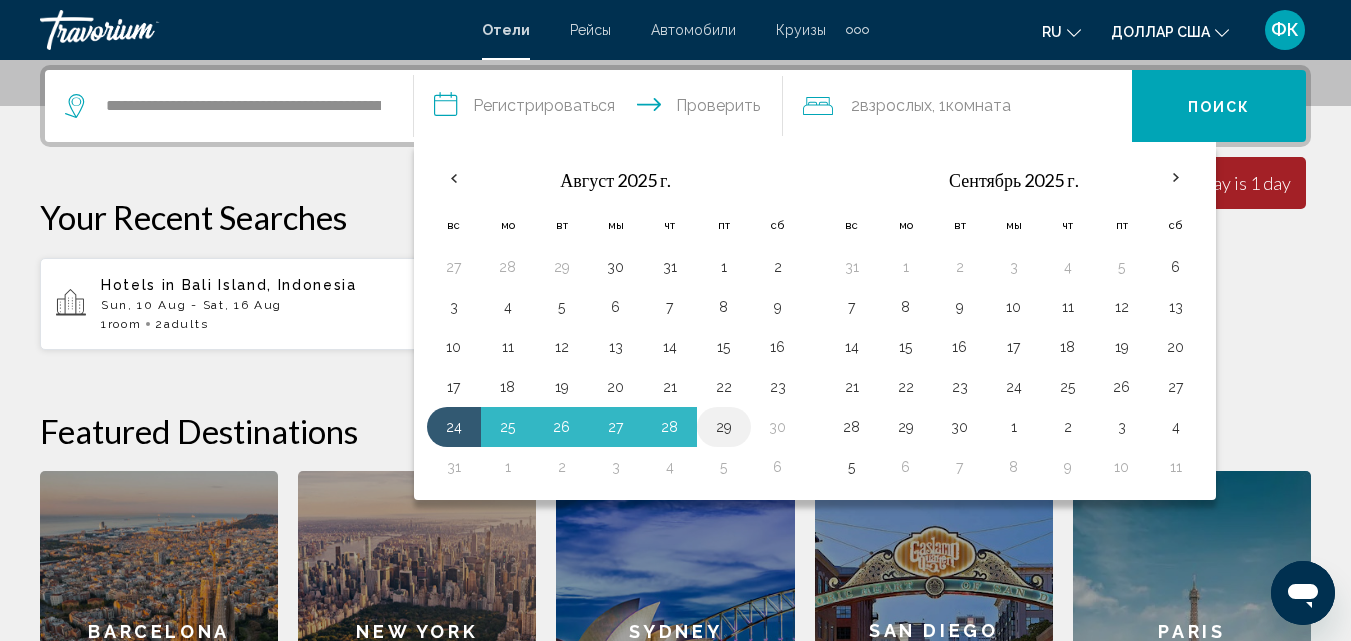 click on "29" at bounding box center (724, 427) 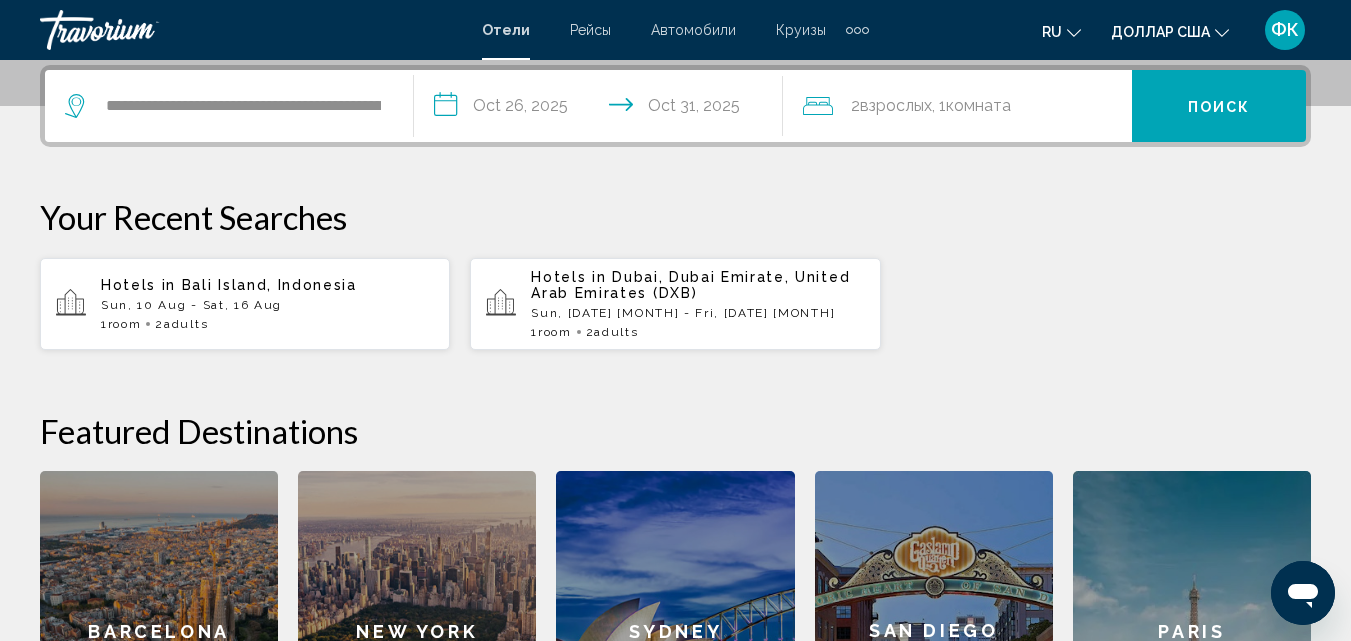 click on "**********" at bounding box center (602, 109) 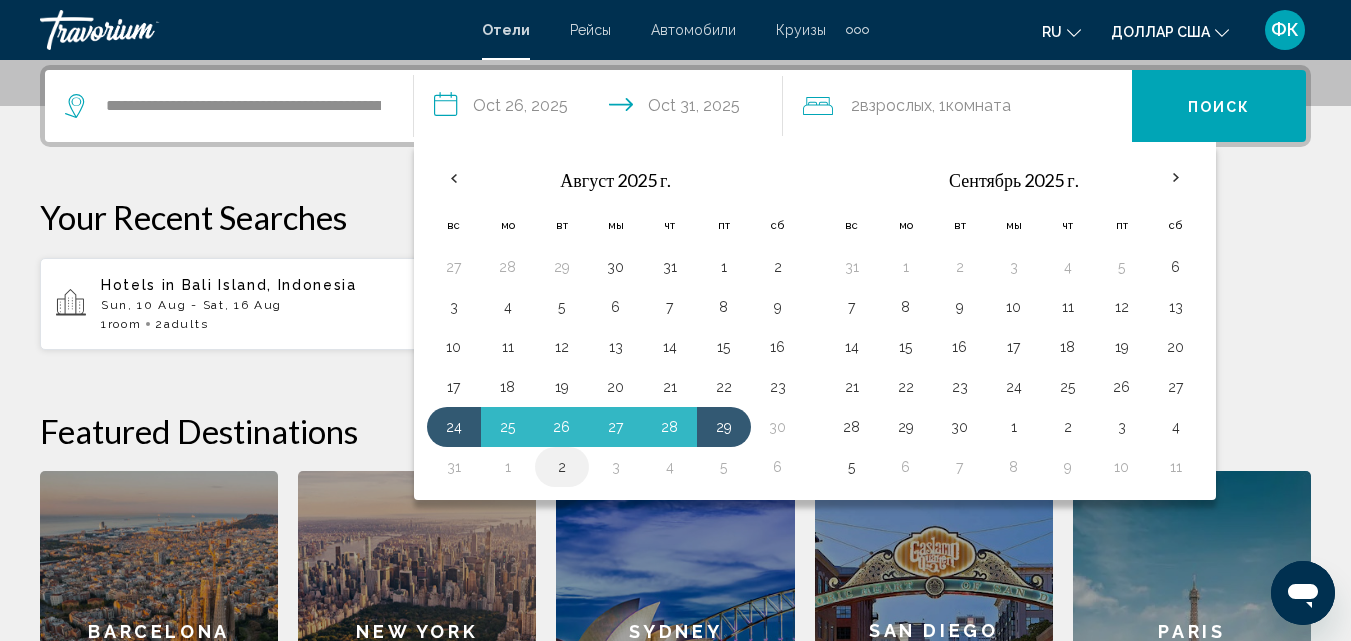 click on "2" at bounding box center [562, 467] 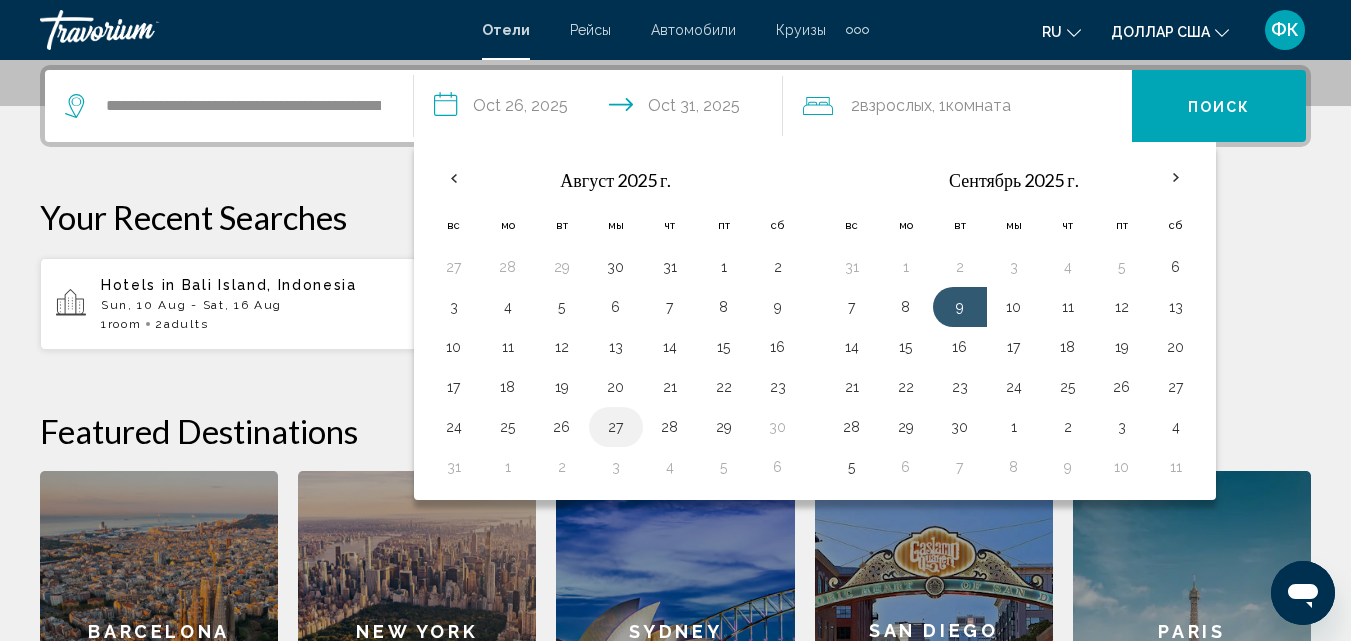 click on "27" at bounding box center [616, 427] 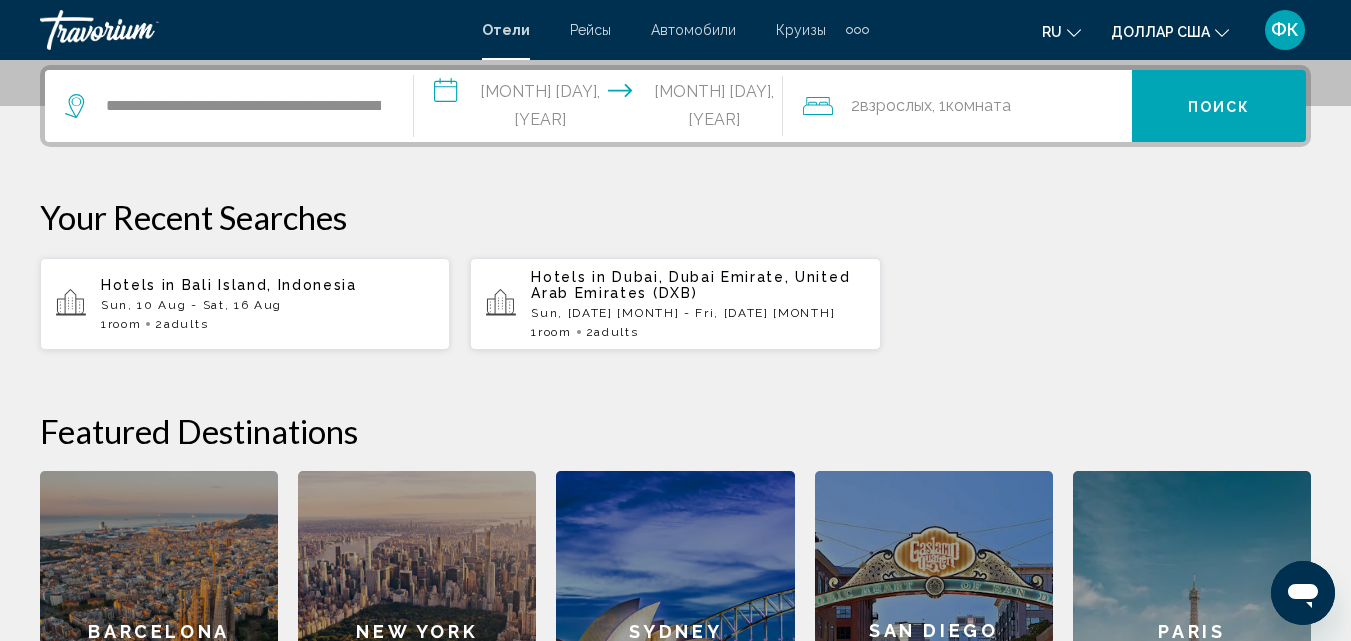 click on "**********" at bounding box center (602, 109) 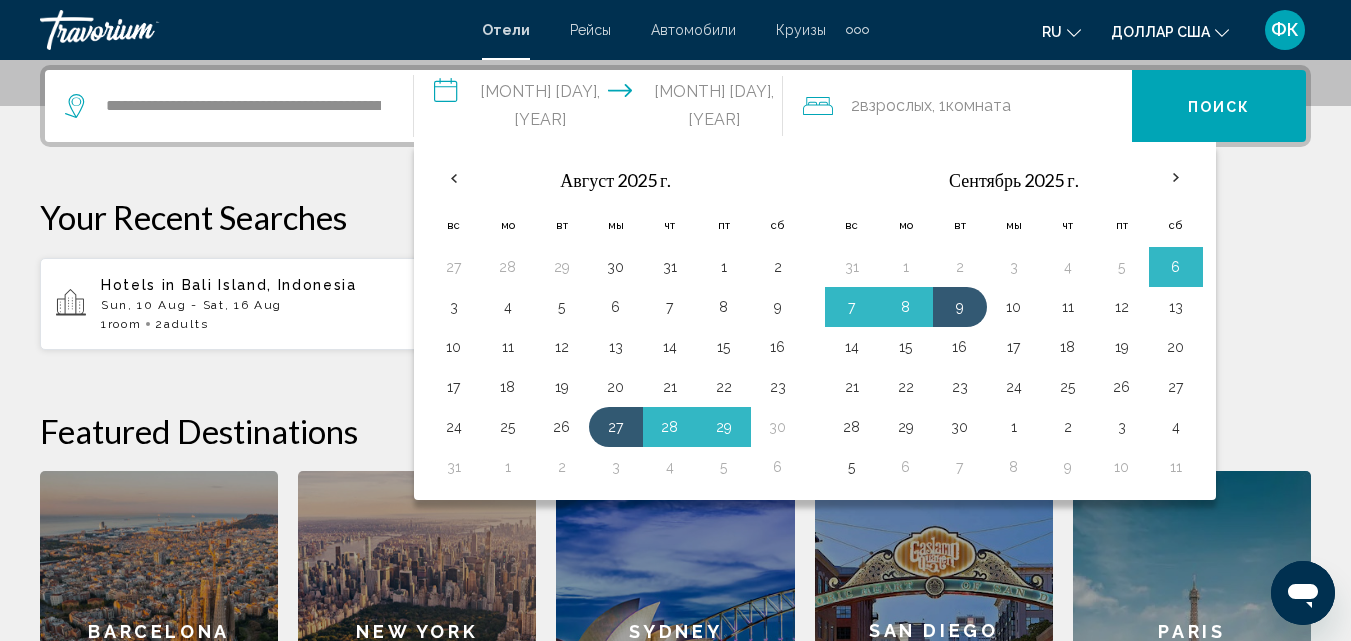 click on "Your Recent Searches" at bounding box center [675, 217] 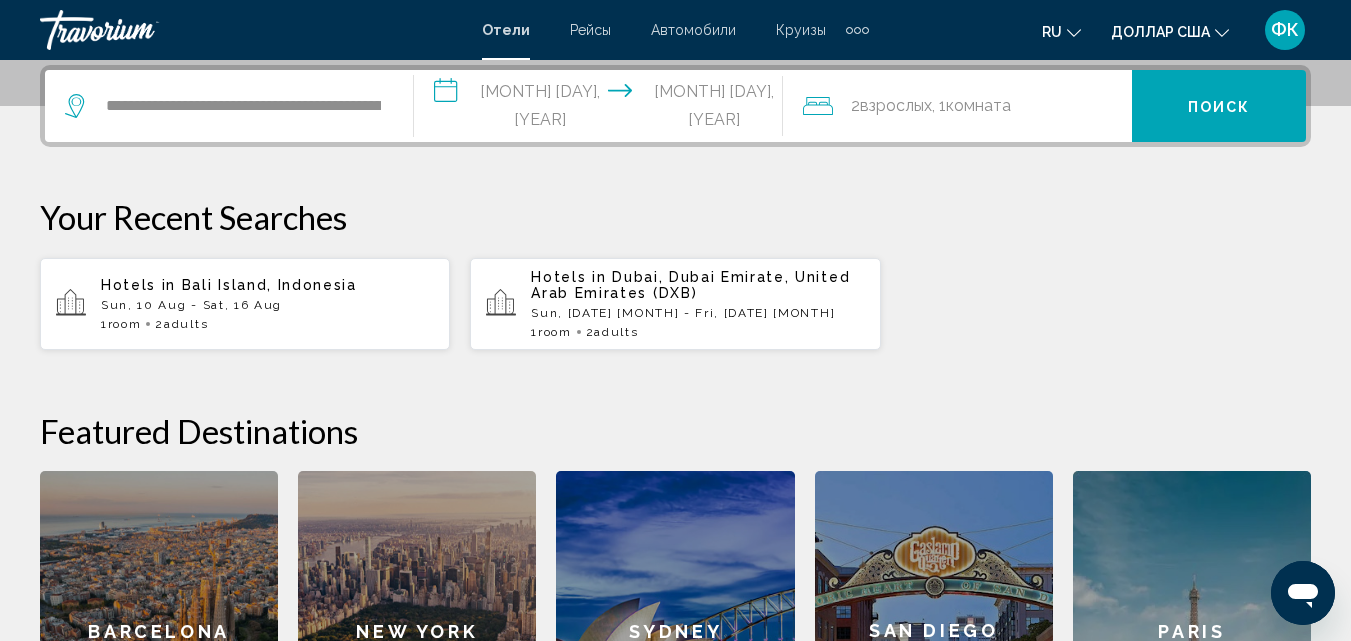 click 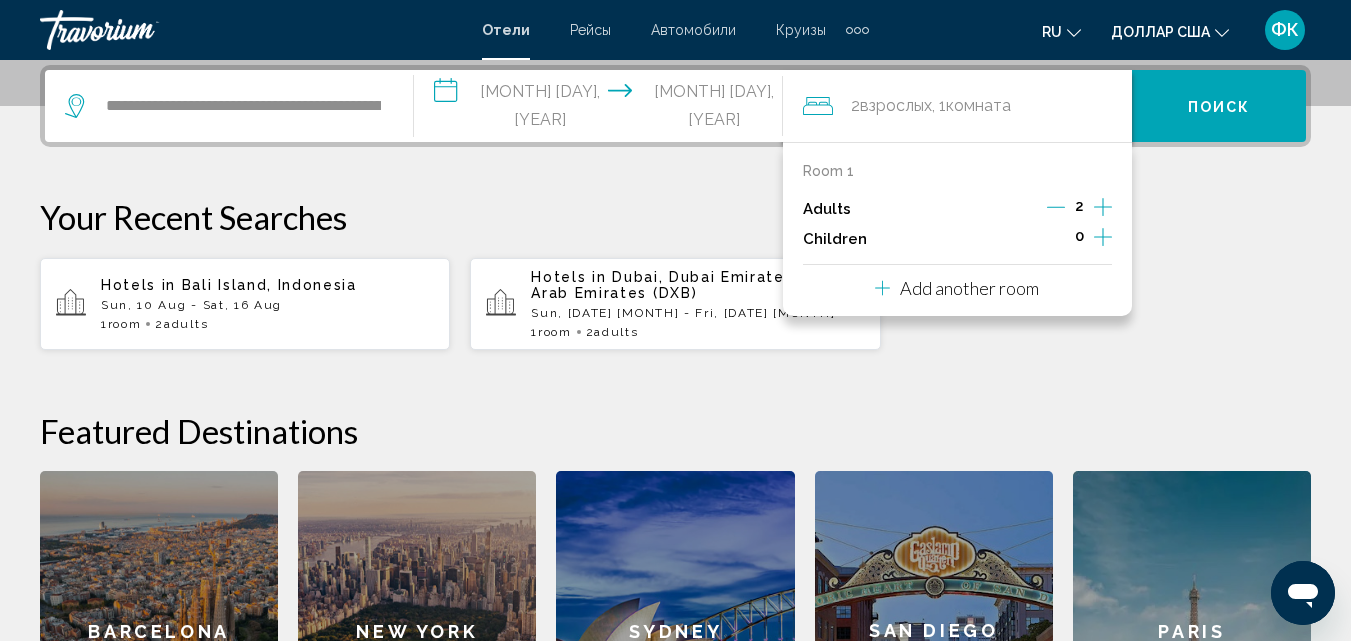 click 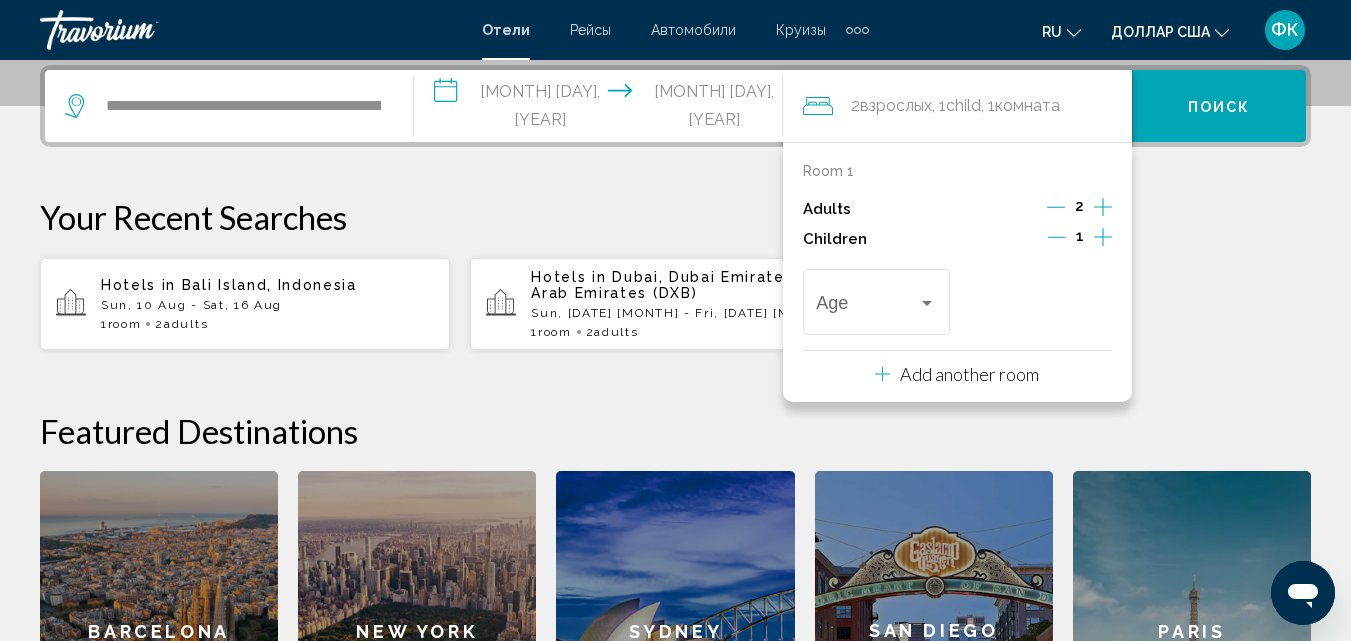click 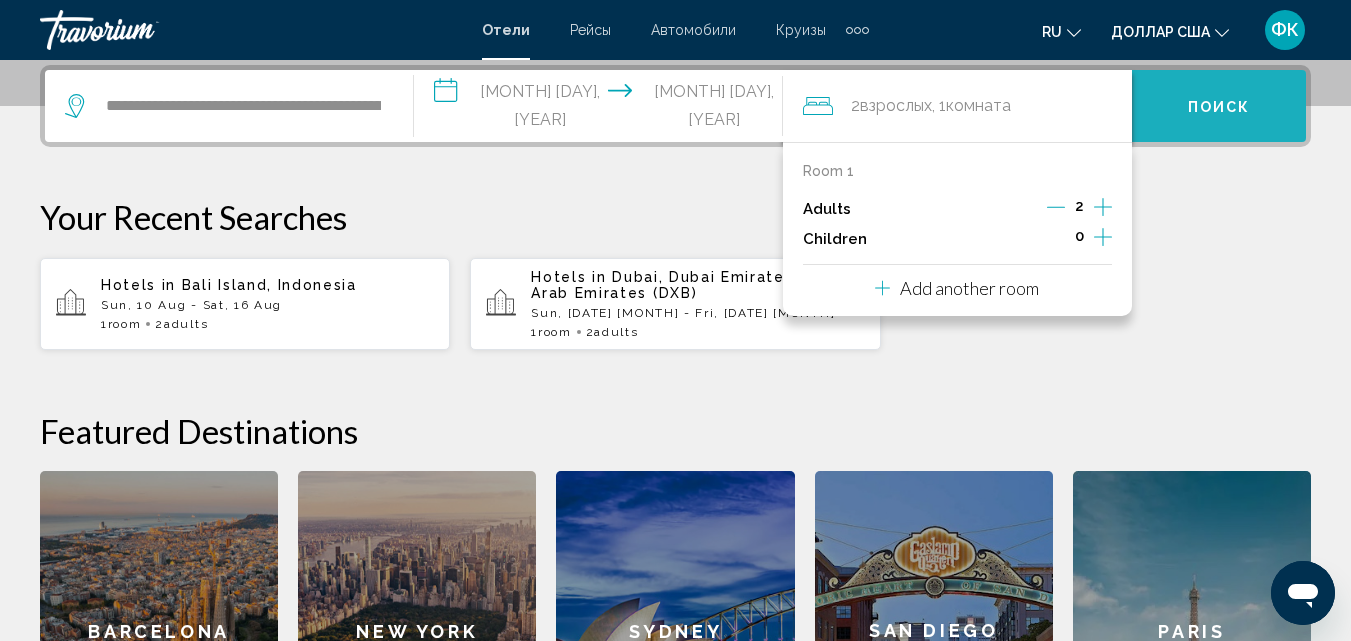click on "Поиск" at bounding box center (1219, 107) 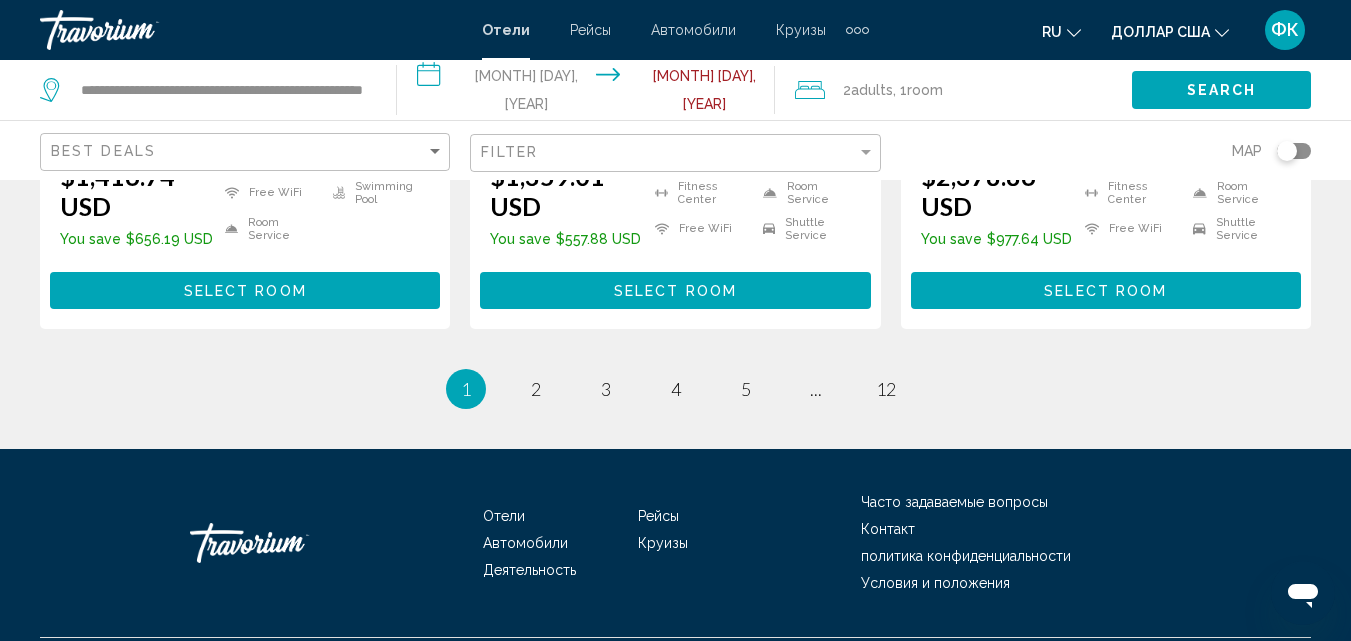 scroll, scrollTop: 3024, scrollLeft: 0, axis: vertical 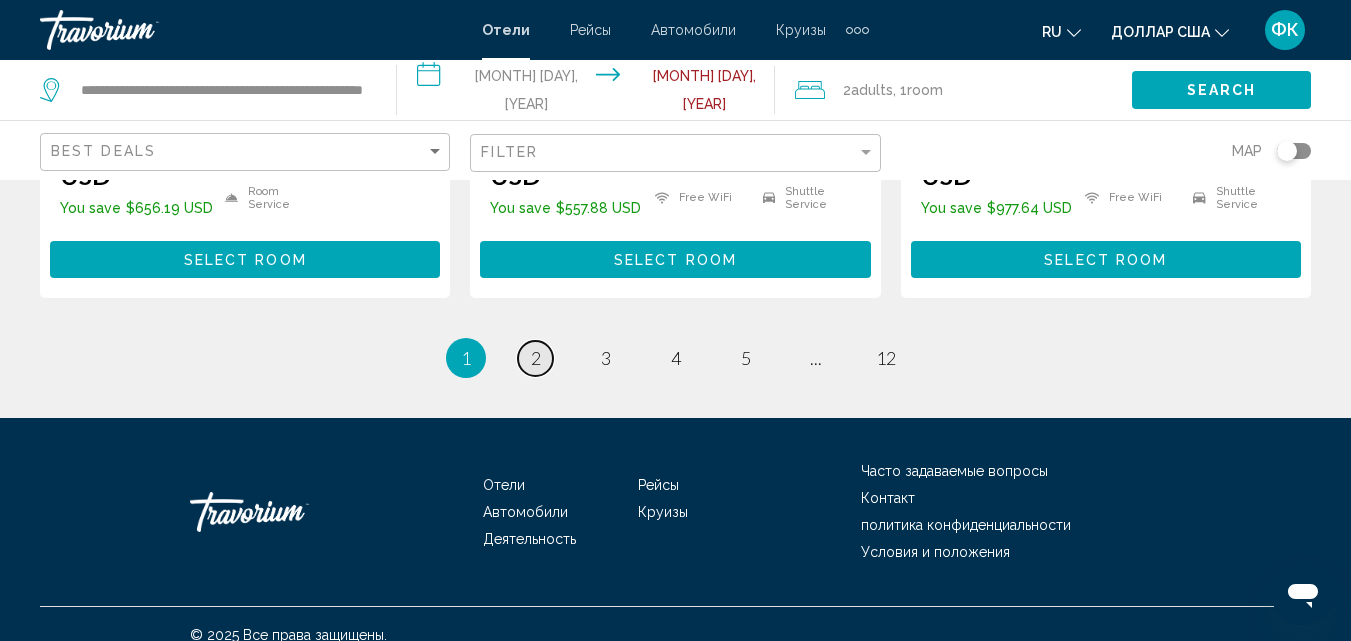click on "2" at bounding box center (536, 358) 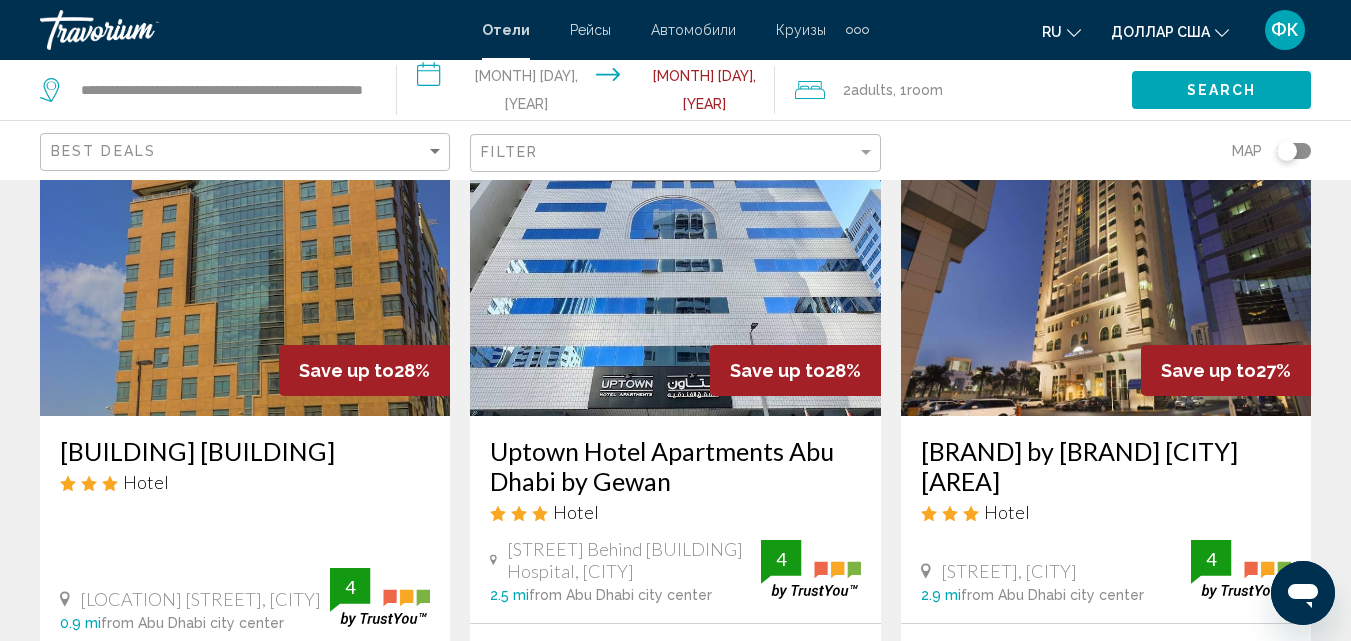 scroll, scrollTop: 120, scrollLeft: 0, axis: vertical 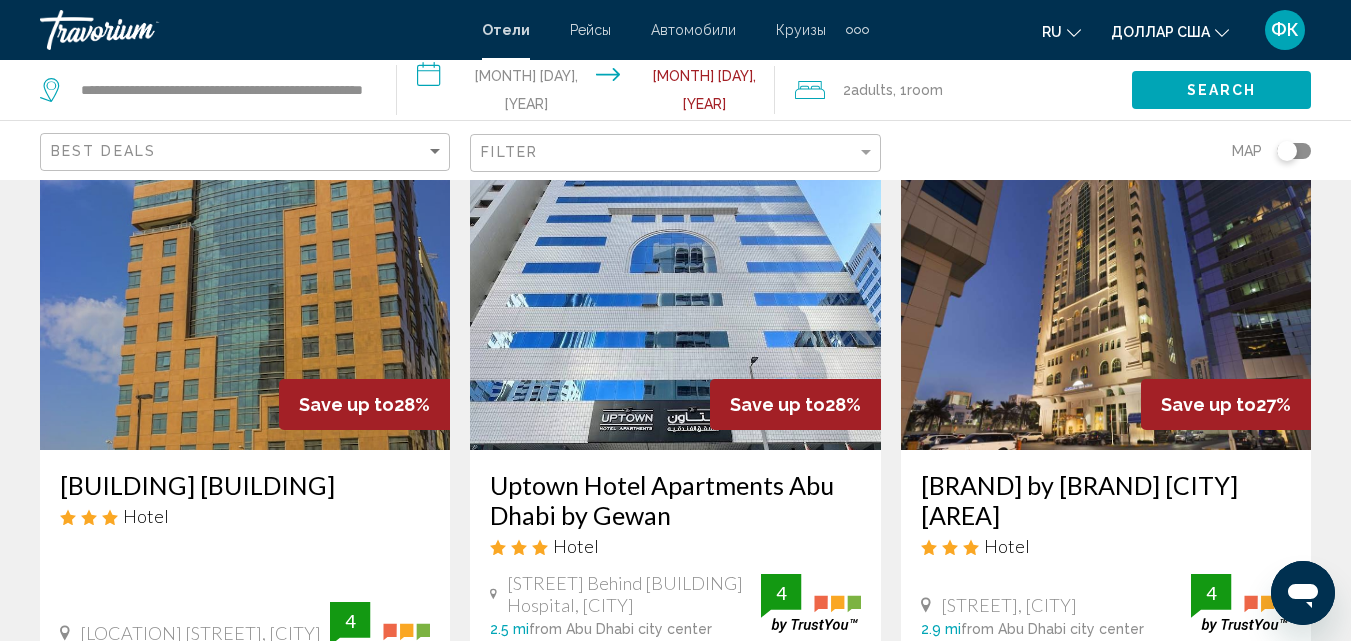 click at bounding box center (245, 290) 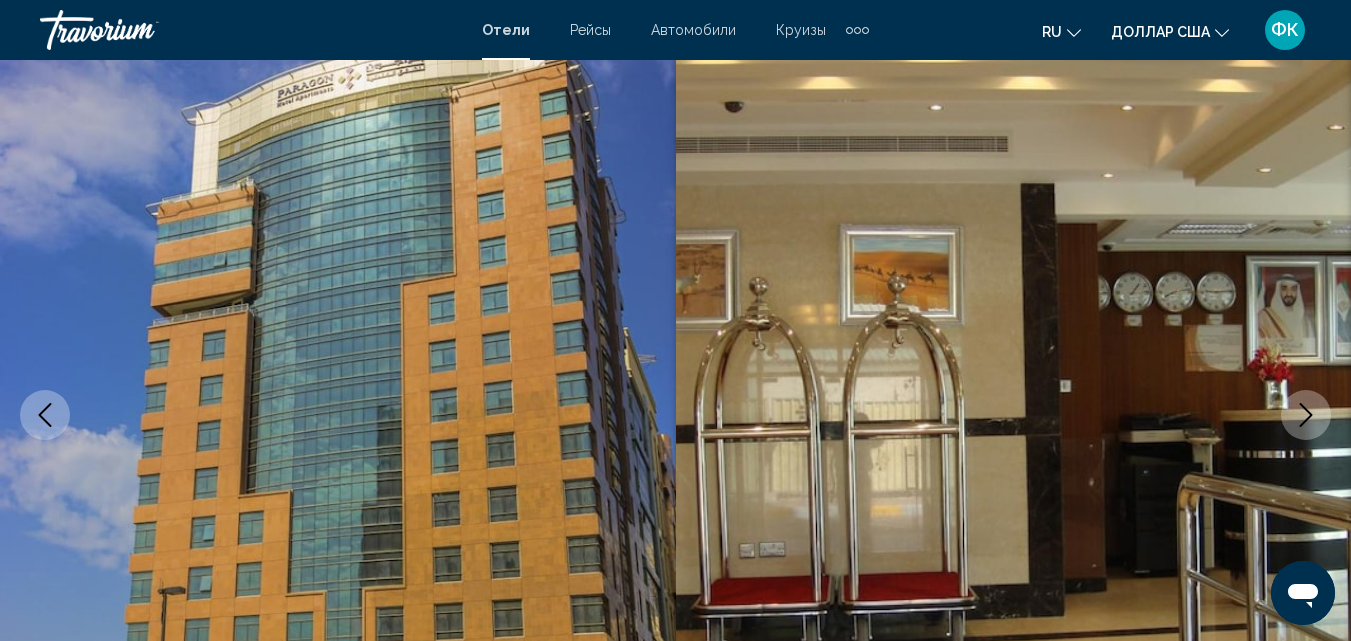 scroll, scrollTop: 215, scrollLeft: 0, axis: vertical 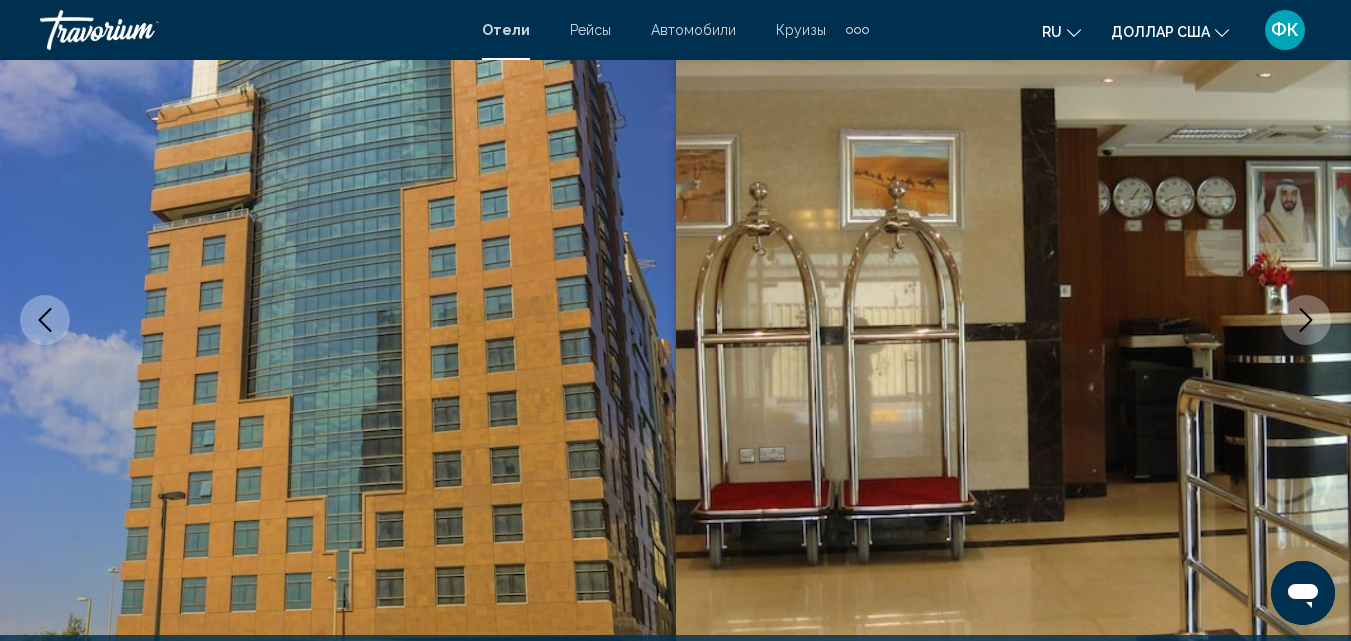 type 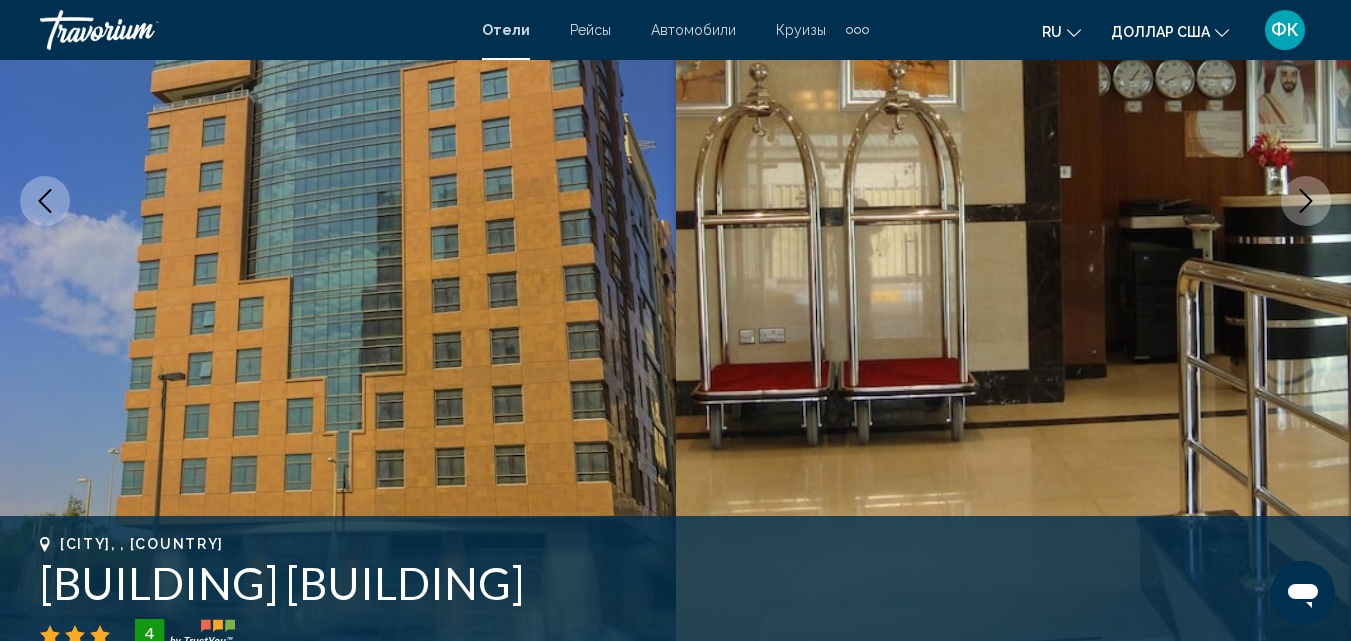 scroll, scrollTop: 295, scrollLeft: 0, axis: vertical 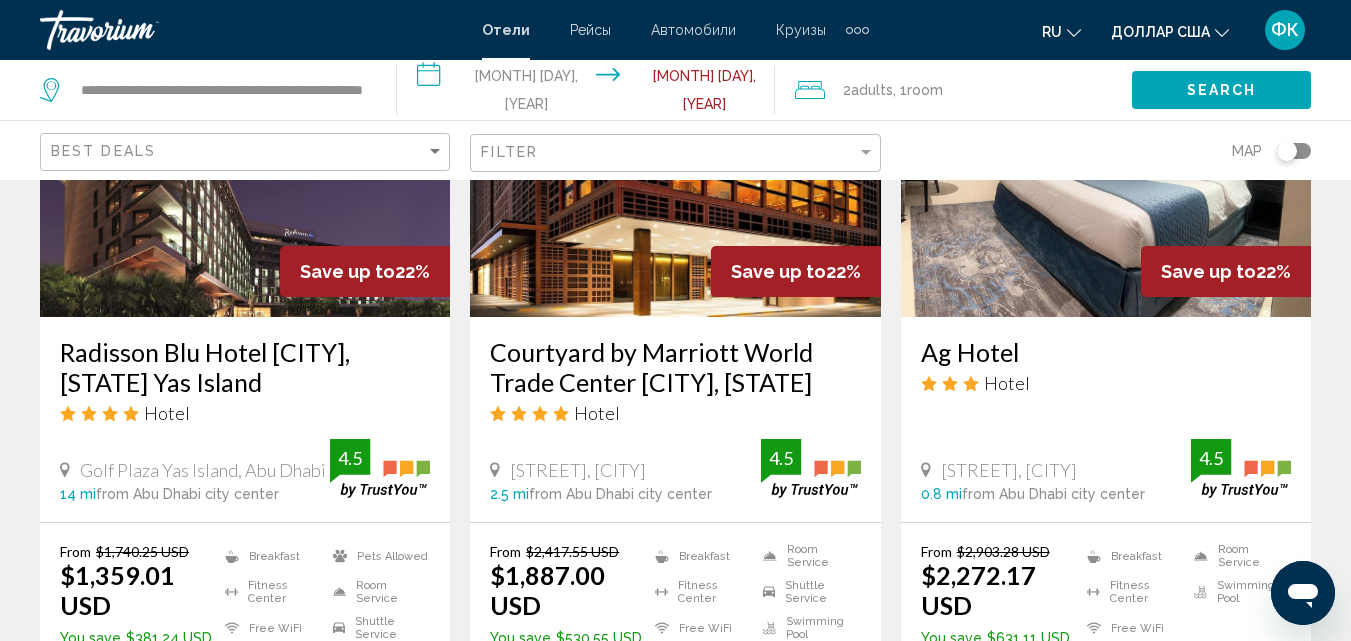 click on "Save up to  22%" at bounding box center (365, 271) 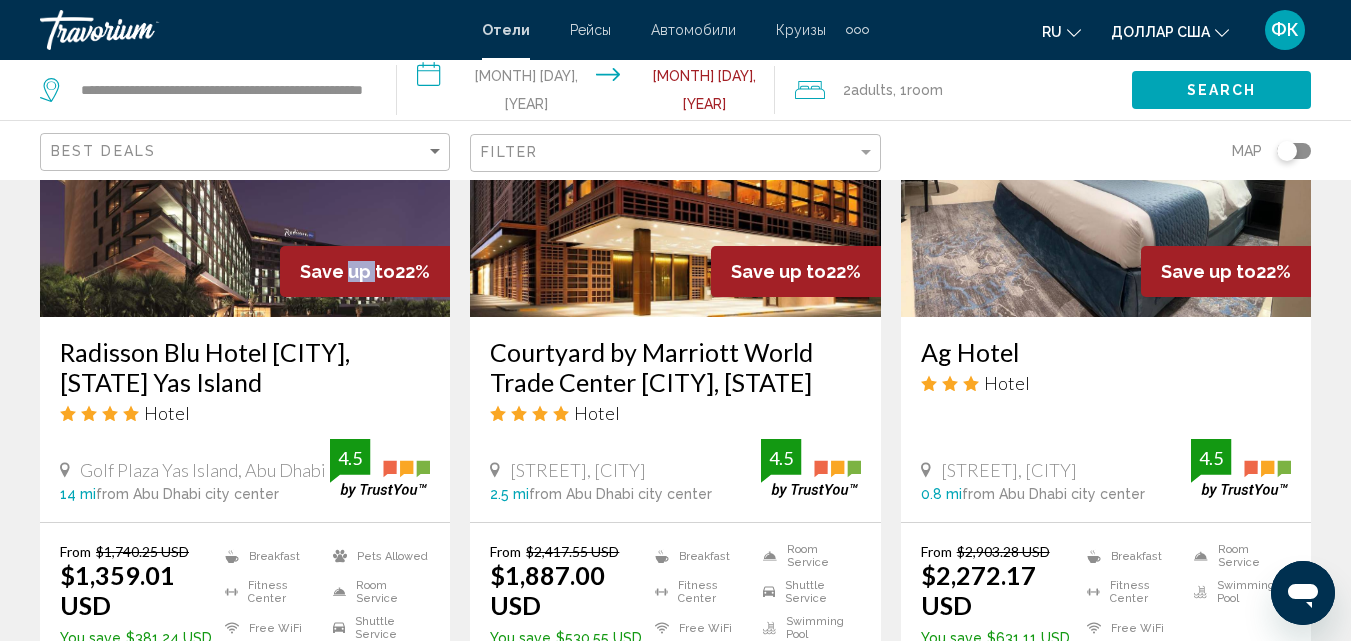 click on "Save up to  22%" at bounding box center [365, 271] 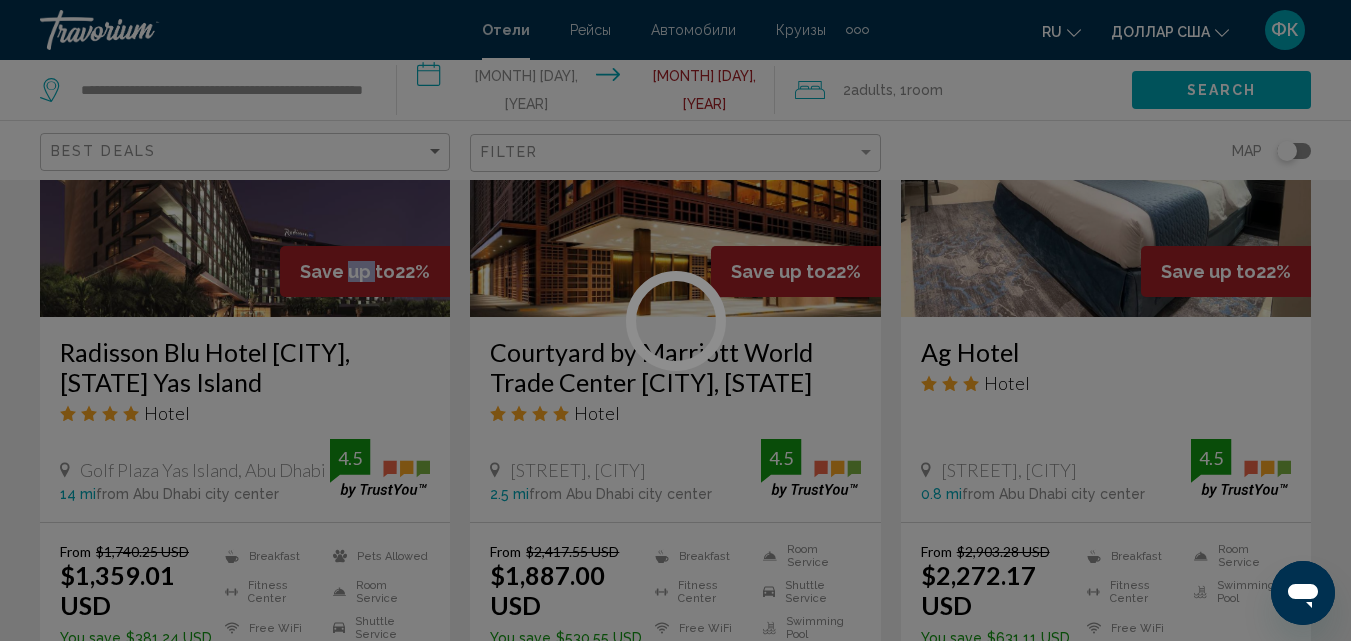 click at bounding box center [675, 320] 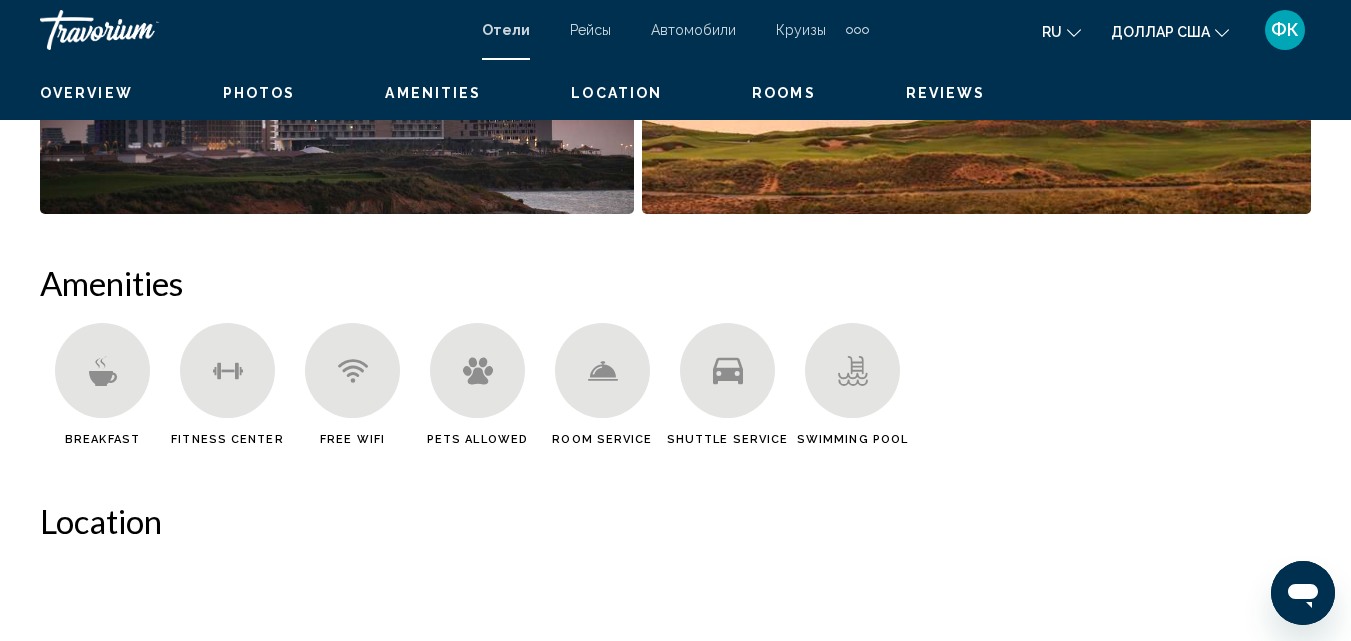 scroll, scrollTop: 215, scrollLeft: 0, axis: vertical 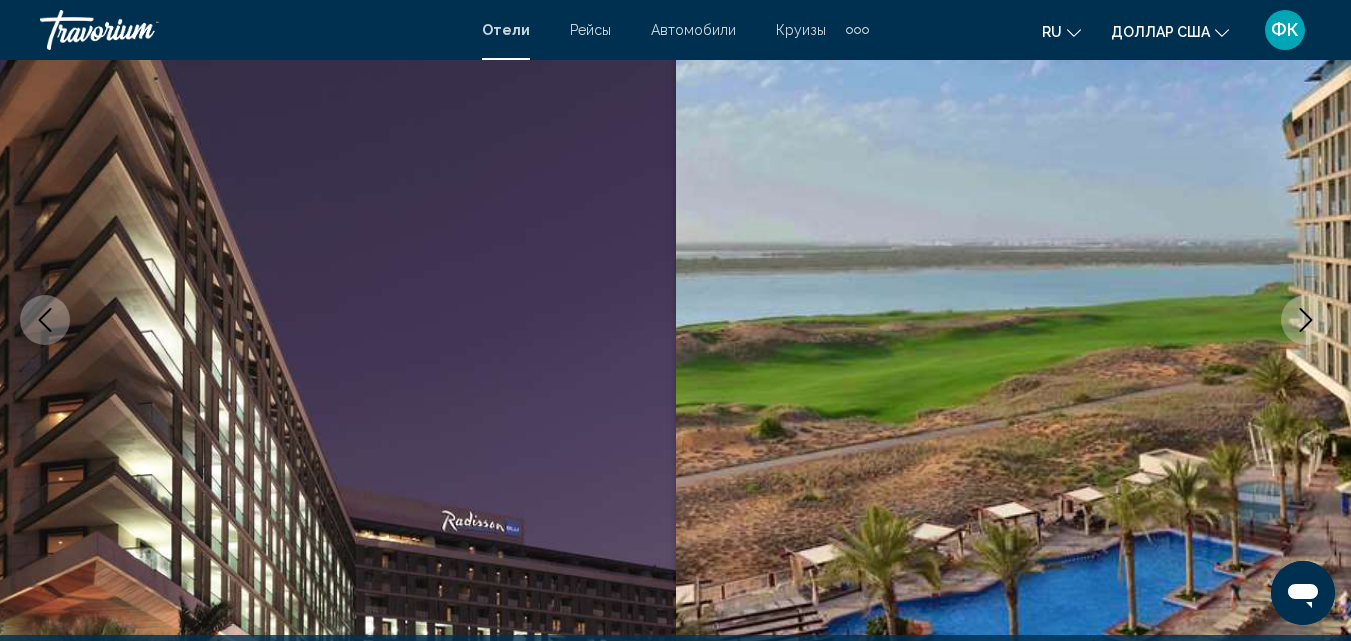 click 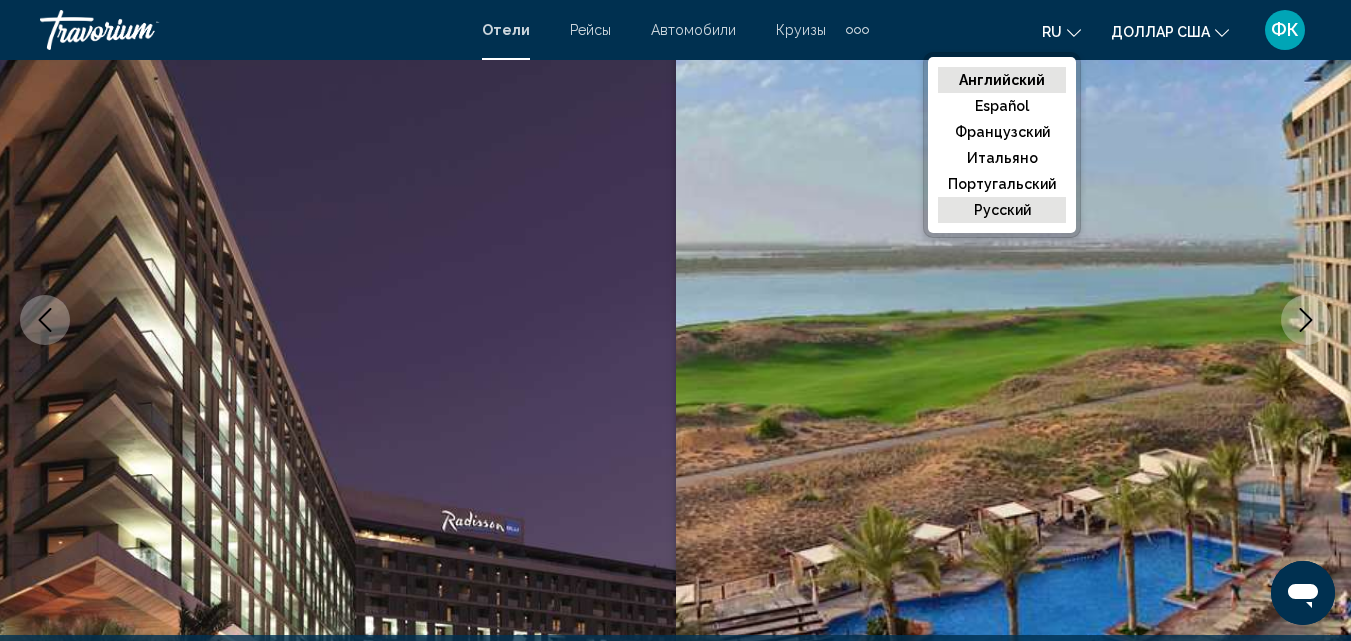 click on "русский" 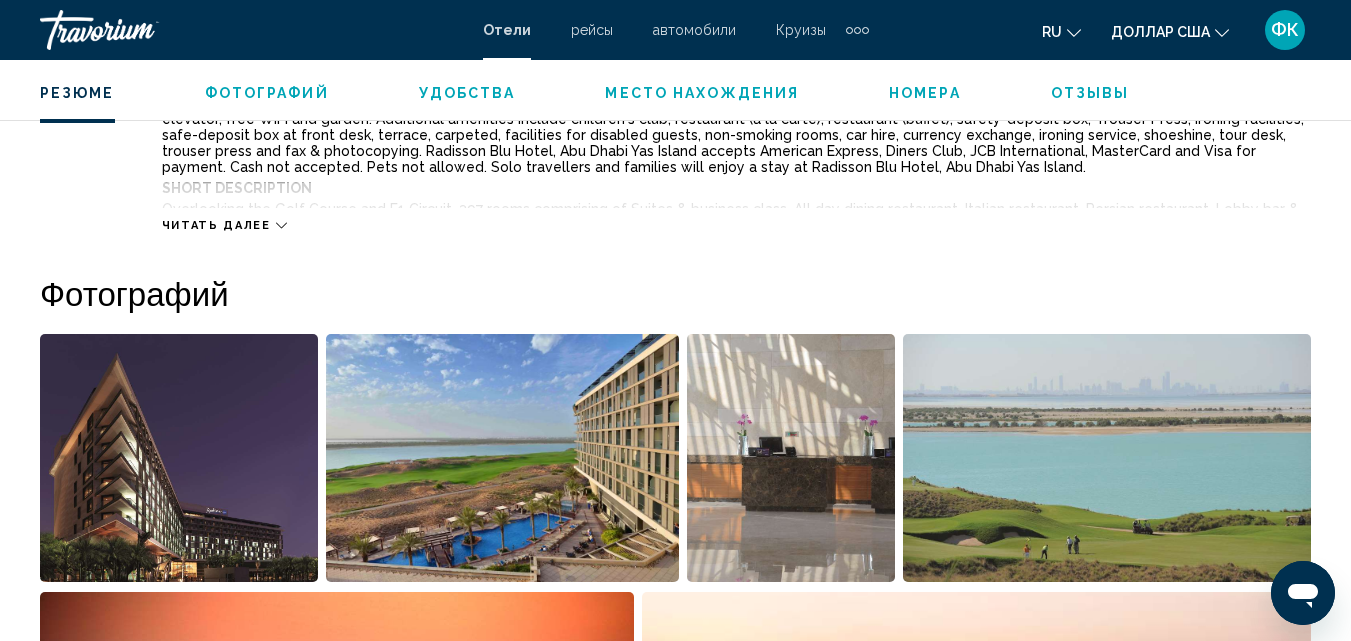 scroll, scrollTop: 1135, scrollLeft: 0, axis: vertical 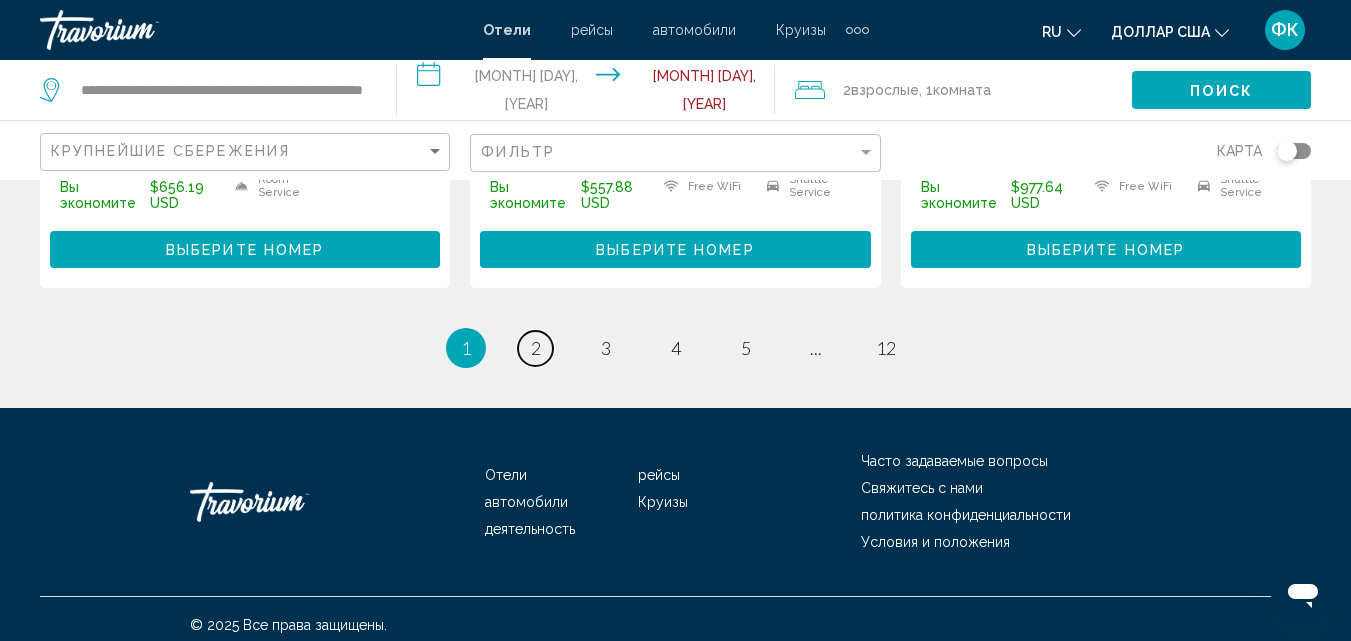 click on "2" at bounding box center [536, 348] 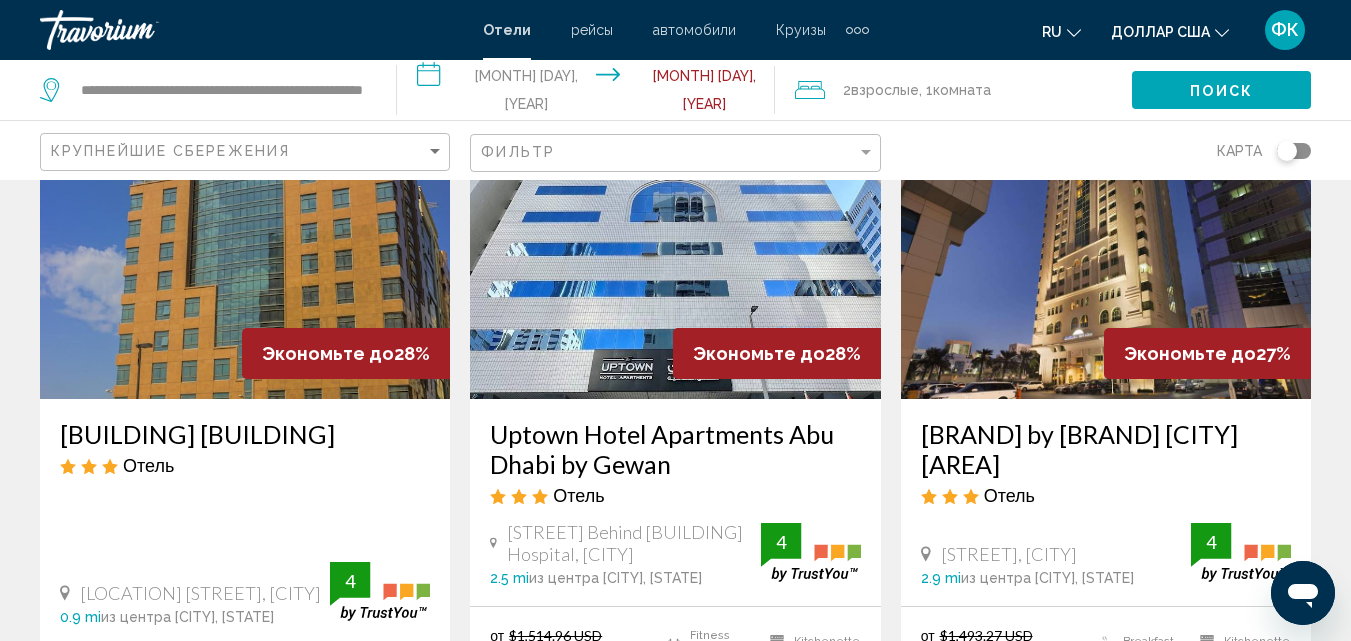 scroll, scrollTop: 0, scrollLeft: 0, axis: both 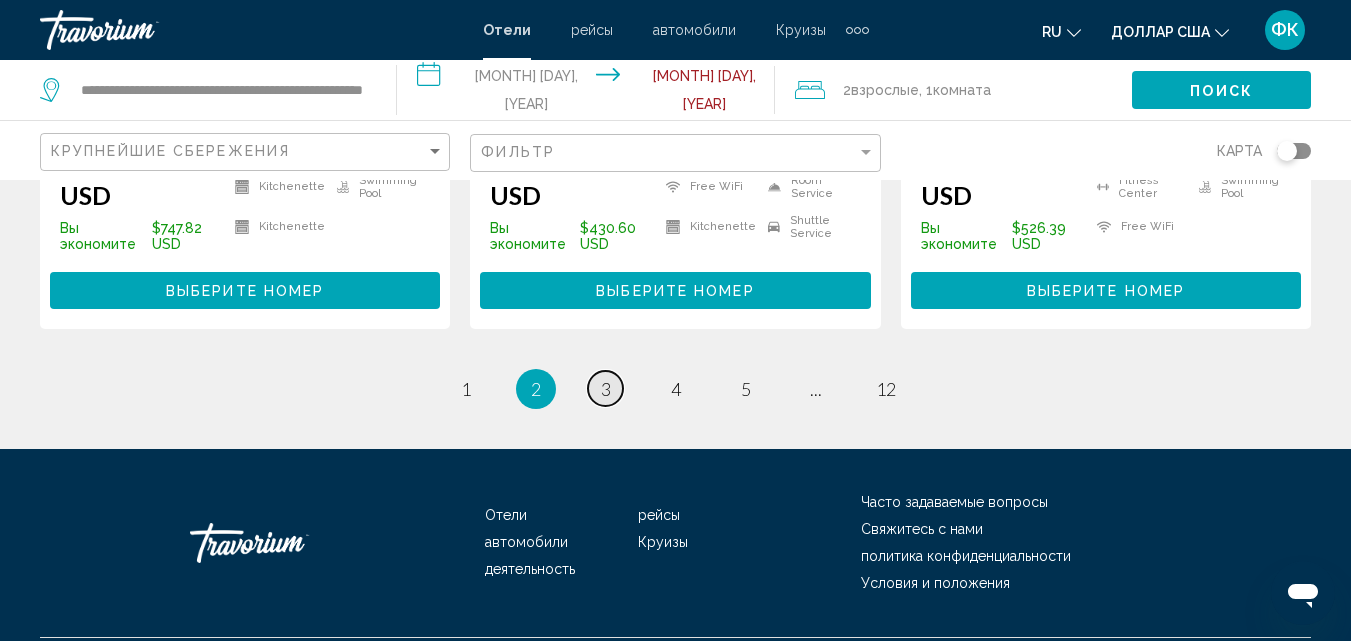 click on "3" at bounding box center (606, 389) 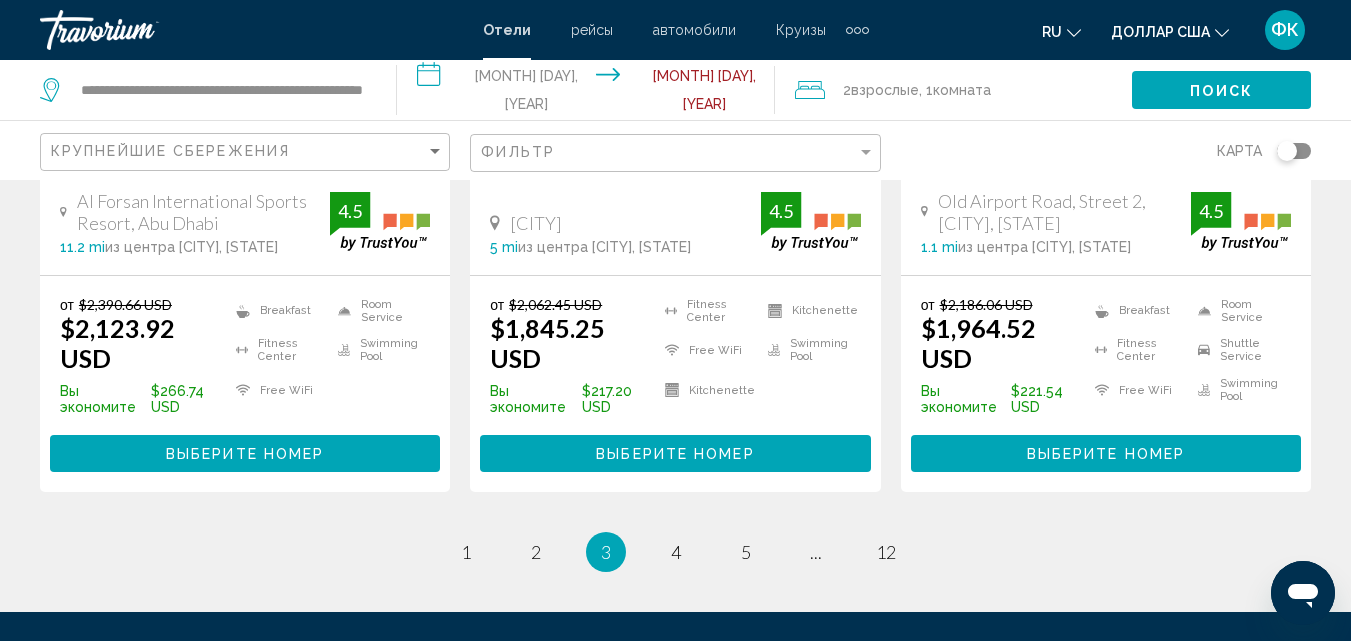 scroll, scrollTop: 2880, scrollLeft: 0, axis: vertical 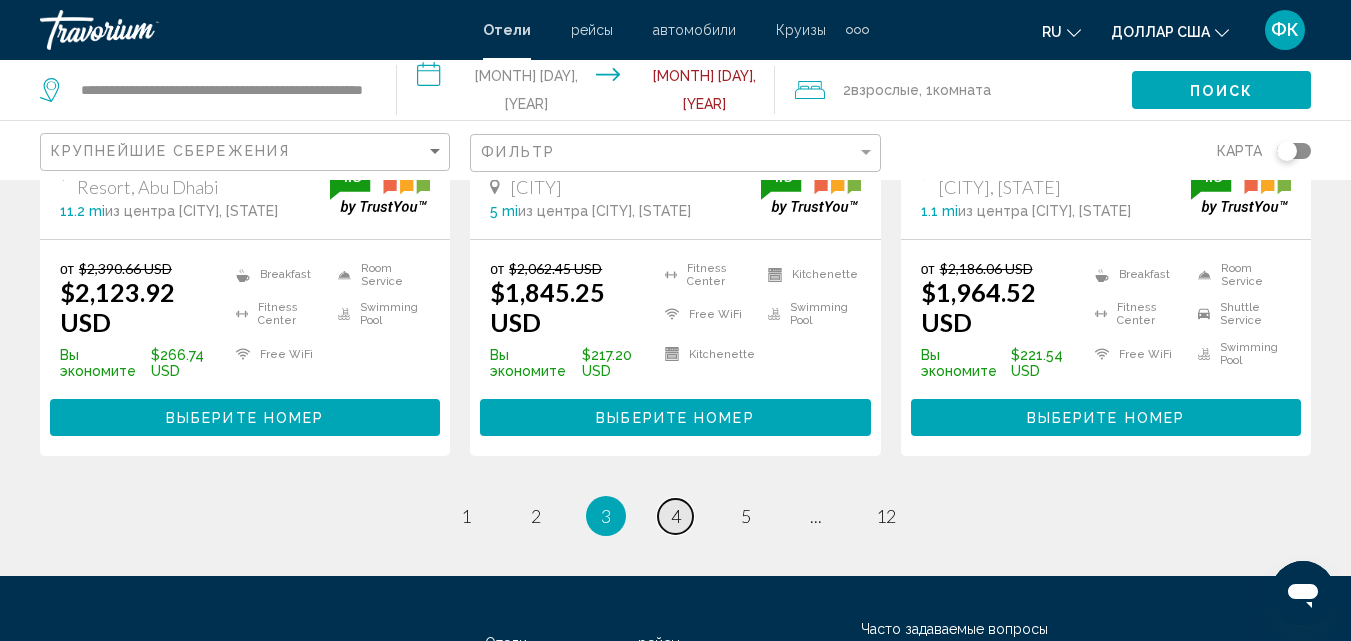 click on "4" at bounding box center (676, 516) 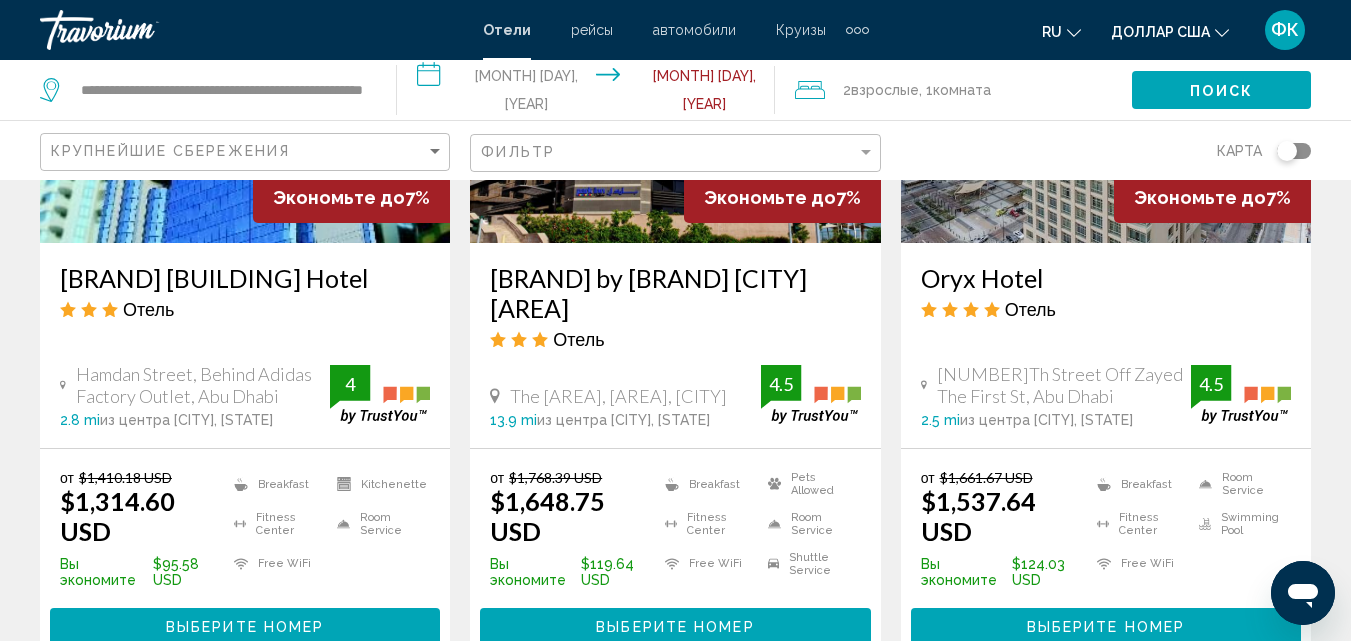 scroll, scrollTop: 2840, scrollLeft: 0, axis: vertical 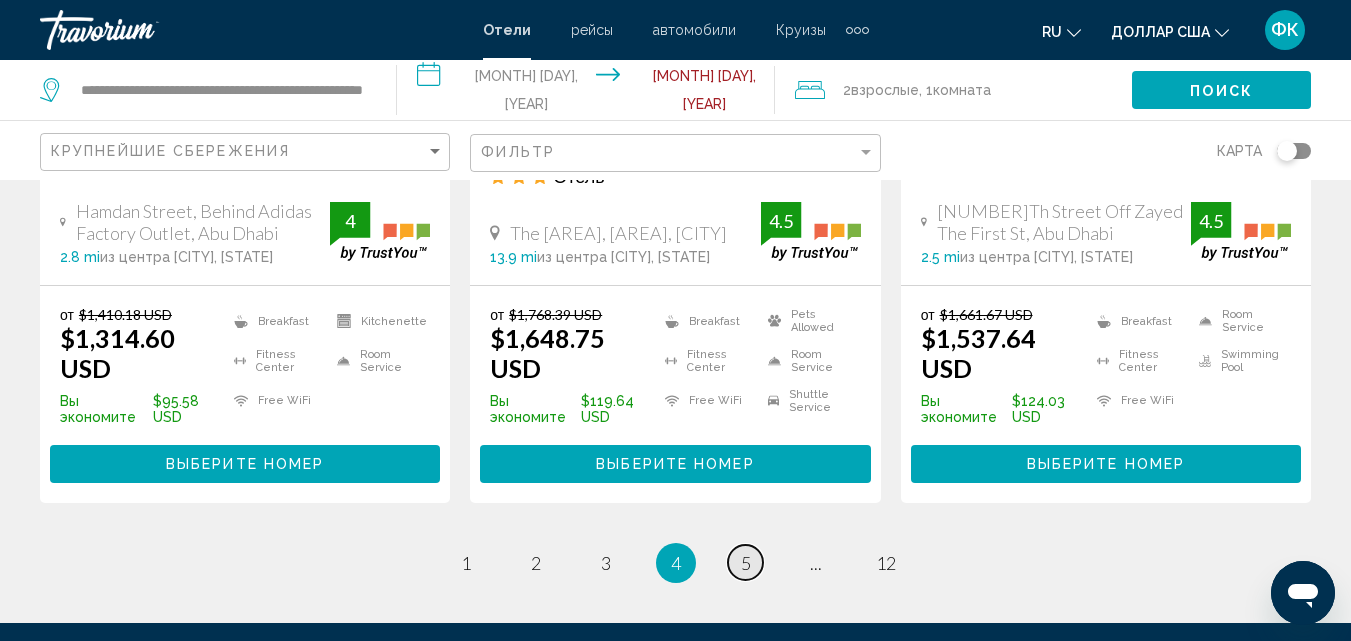 click on "5" at bounding box center [746, 563] 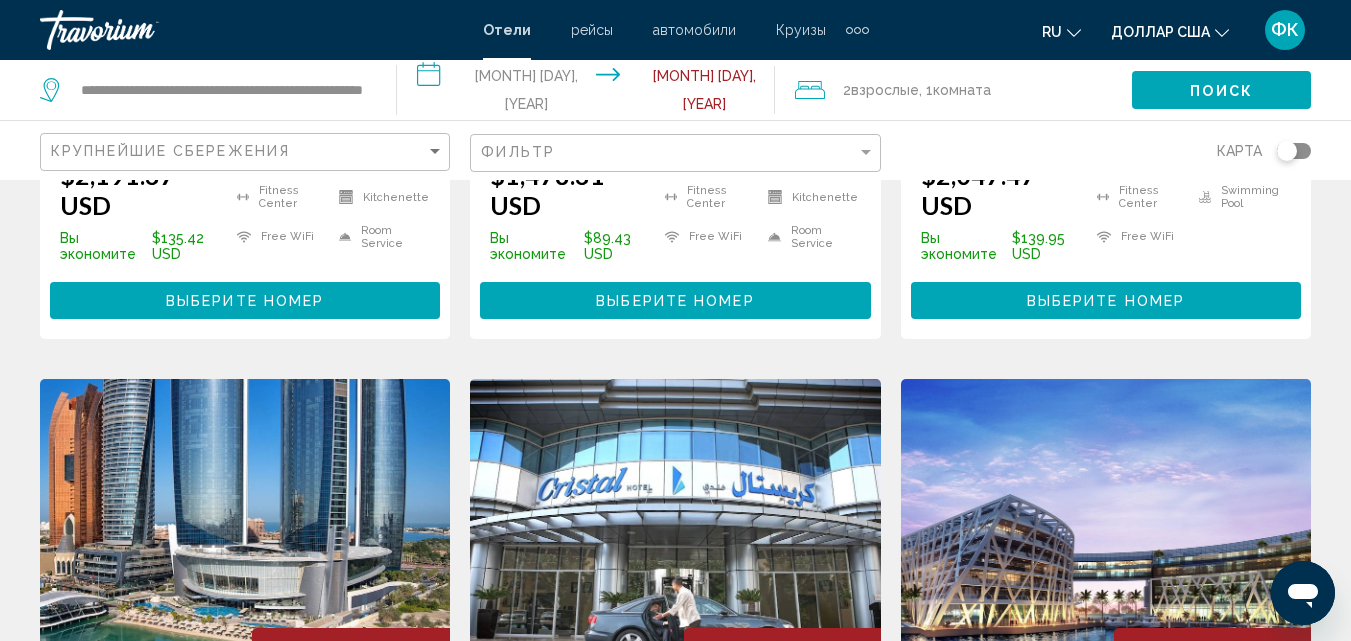 scroll, scrollTop: 1440, scrollLeft: 0, axis: vertical 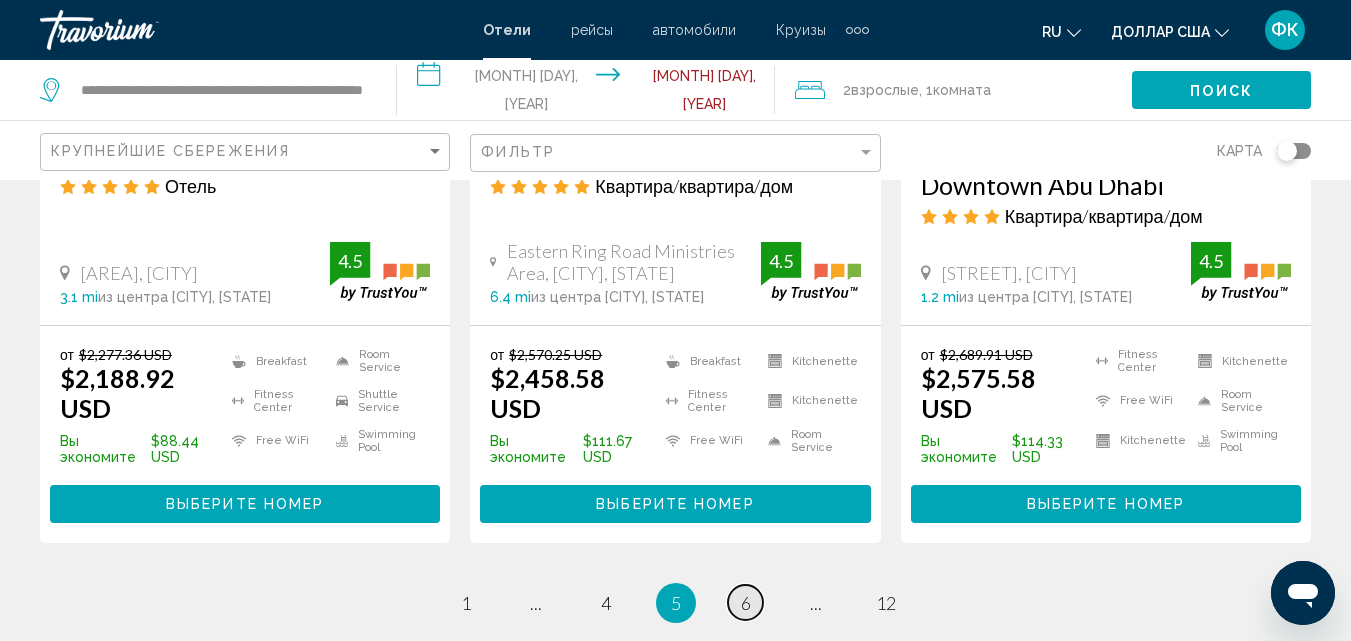 click on "6" at bounding box center (746, 603) 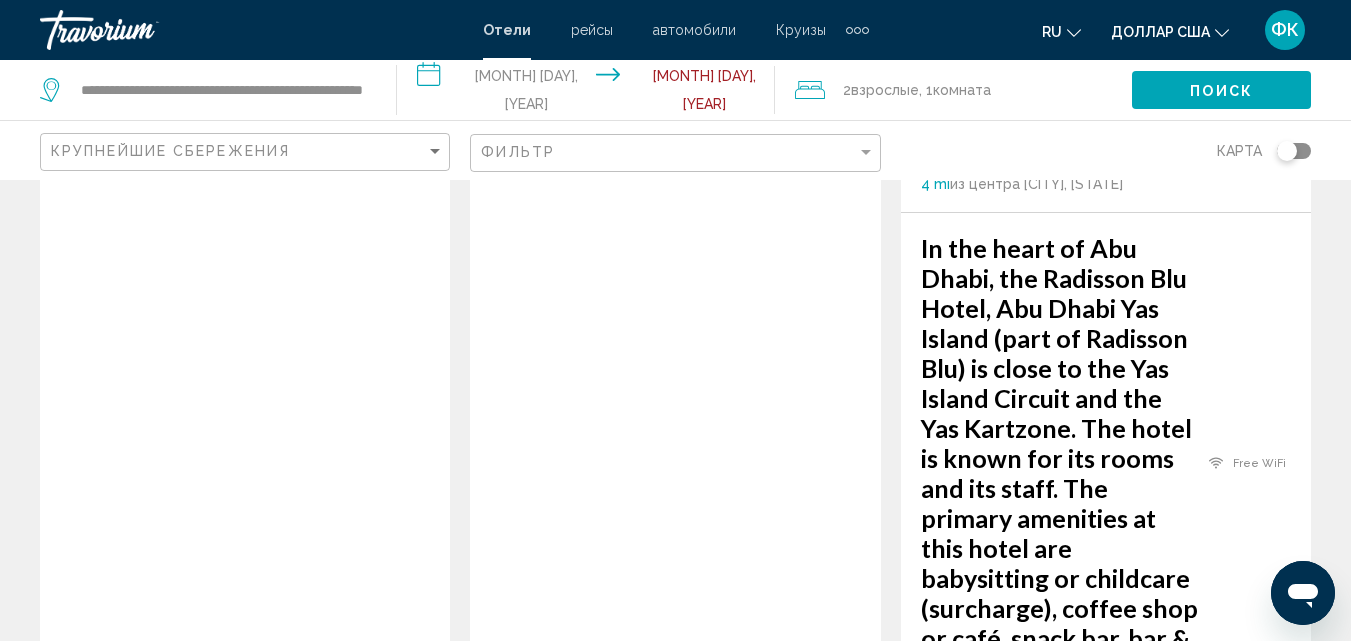 scroll, scrollTop: 2840, scrollLeft: 0, axis: vertical 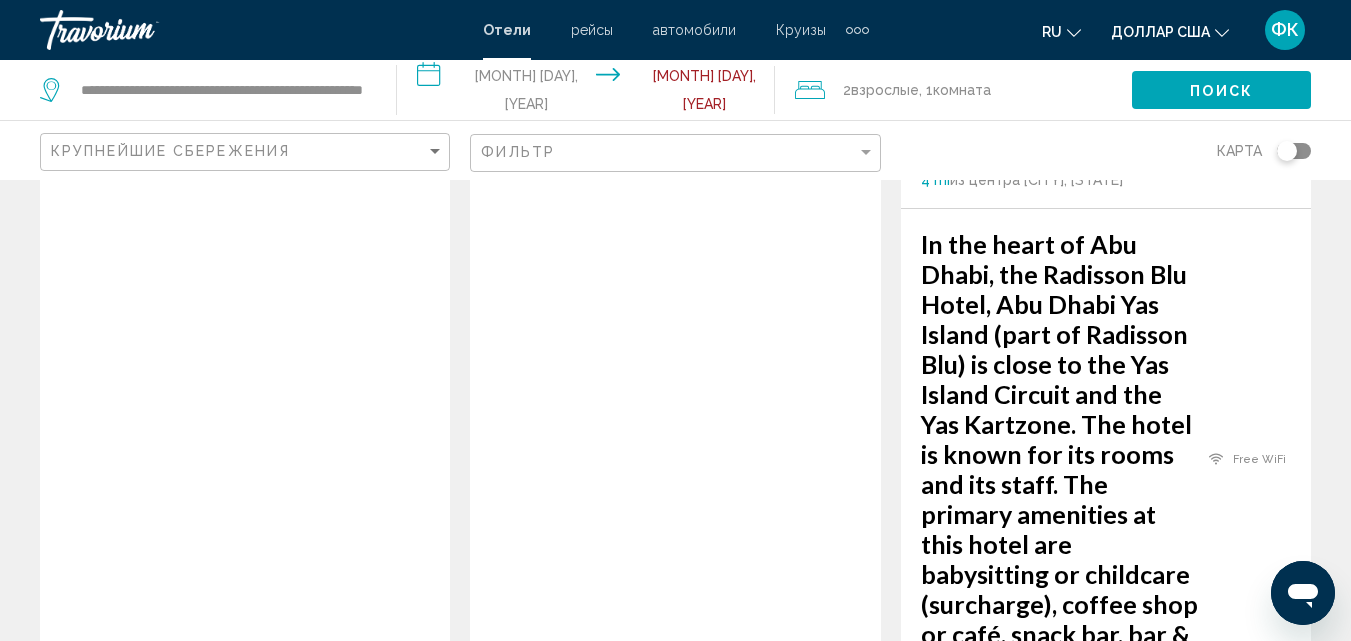 click on "7" at bounding box center [746, 1776] 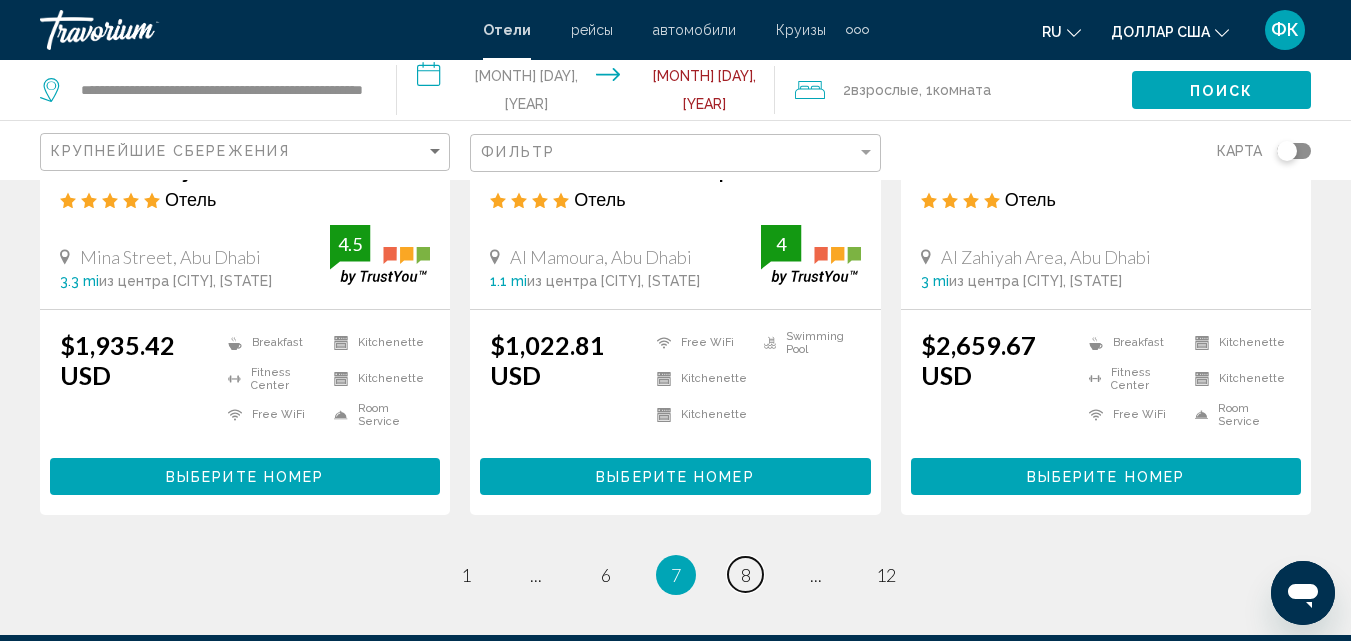 scroll, scrollTop: 2760, scrollLeft: 0, axis: vertical 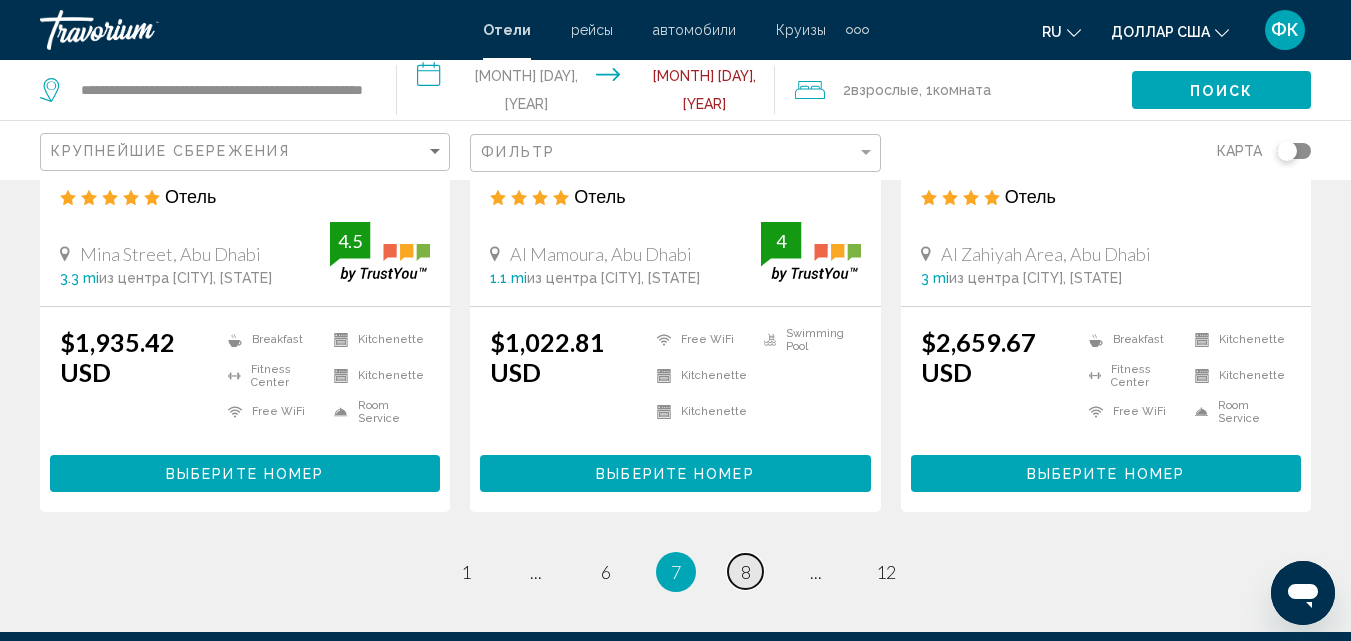 click on "8" at bounding box center (746, 572) 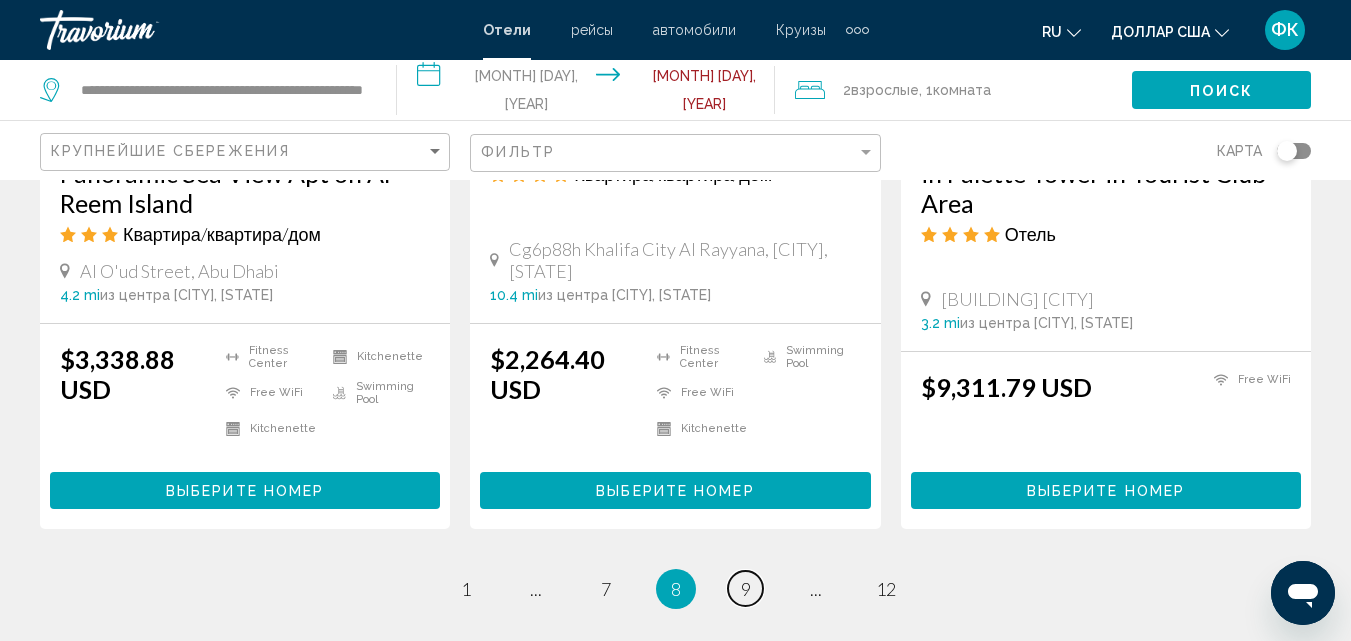 scroll, scrollTop: 2800, scrollLeft: 0, axis: vertical 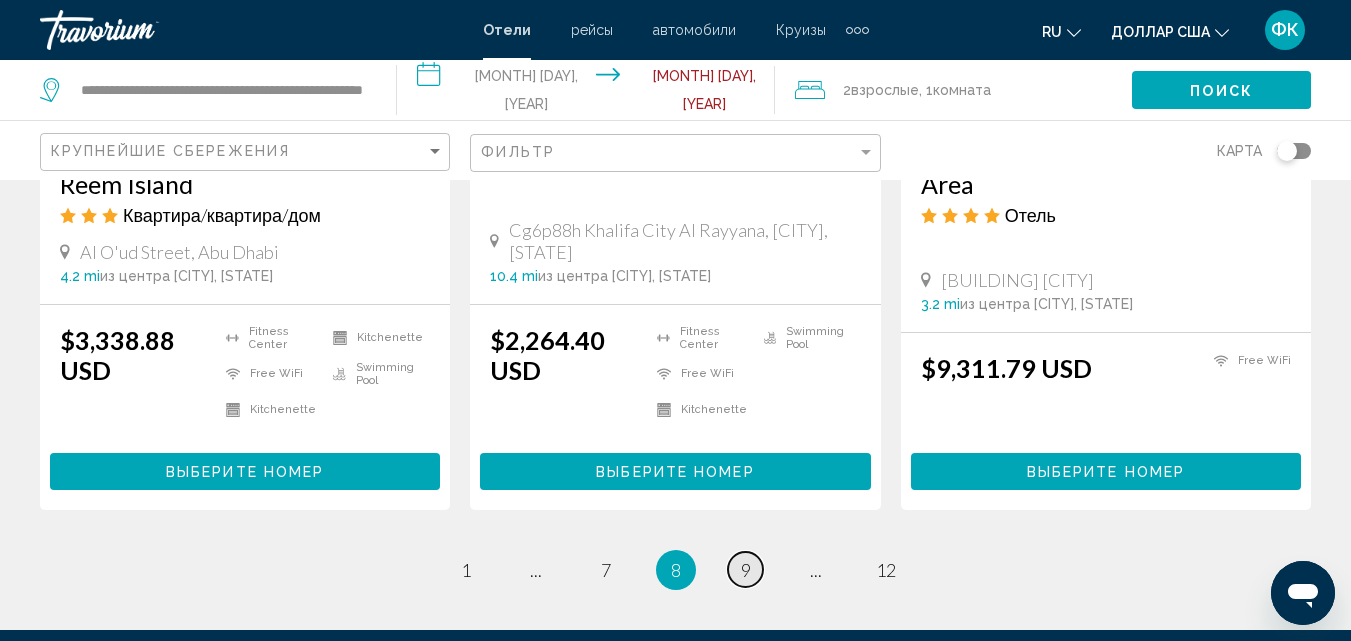 click on "9" at bounding box center [746, 570] 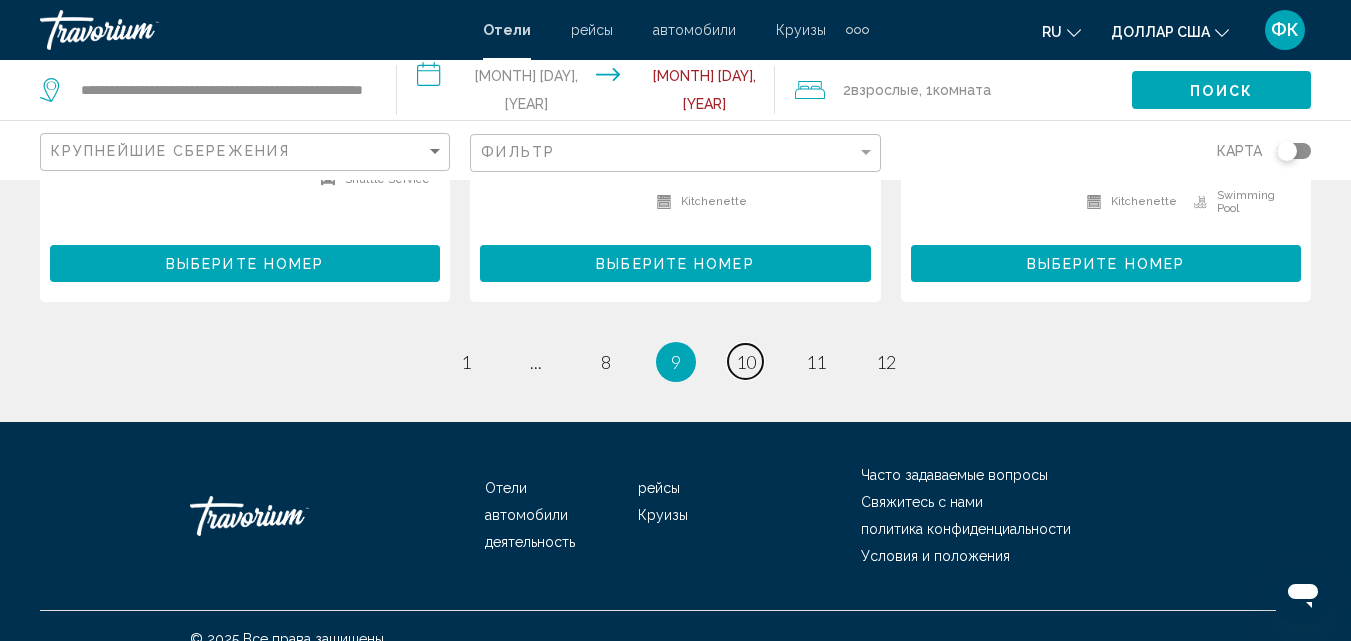 scroll, scrollTop: 2920, scrollLeft: 0, axis: vertical 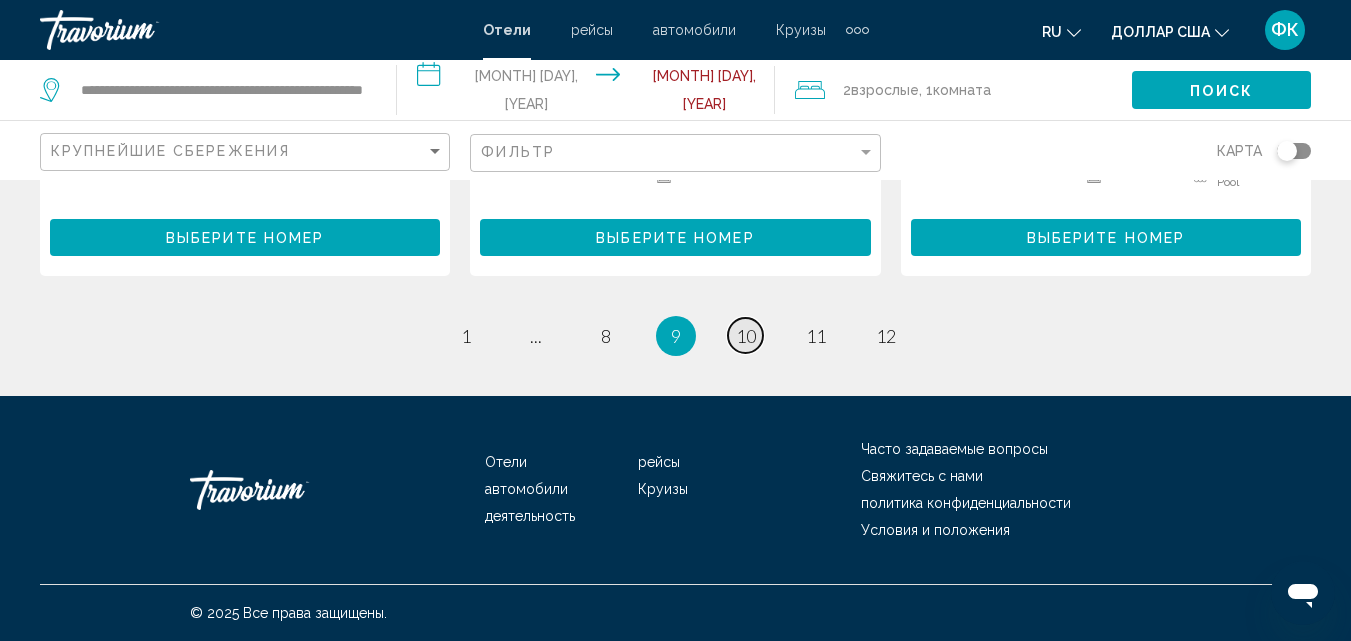 click on "10" at bounding box center [746, 336] 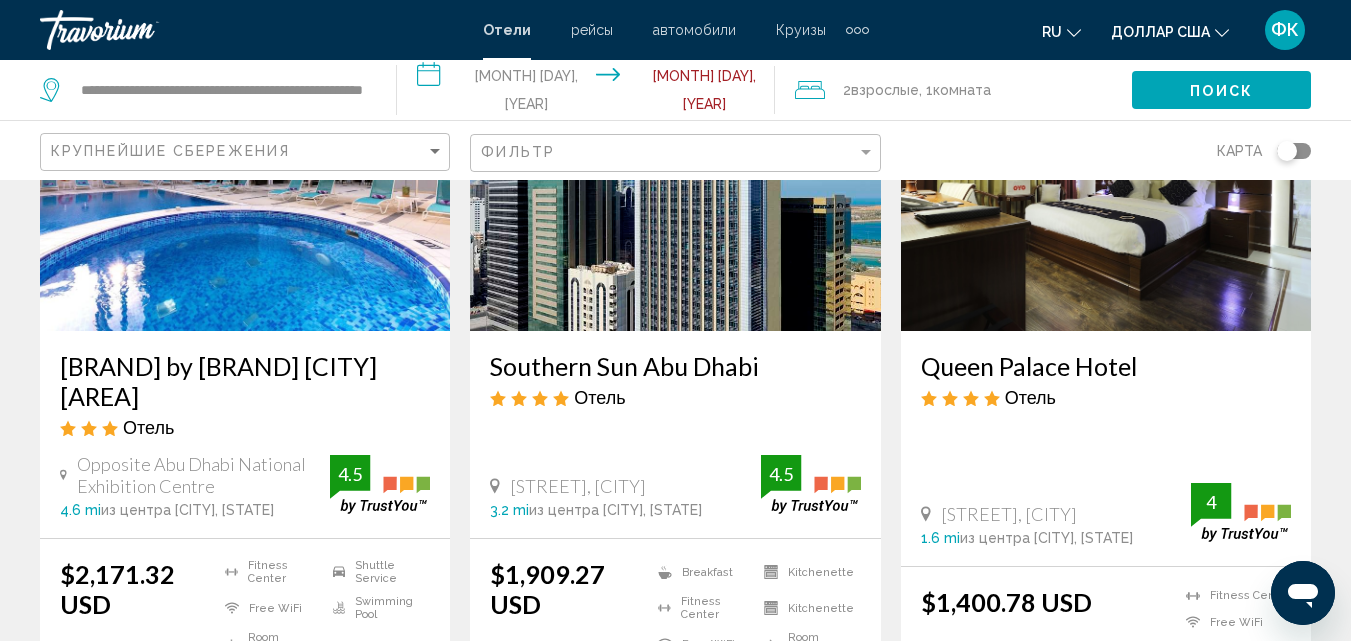 scroll, scrollTop: 1040, scrollLeft: 0, axis: vertical 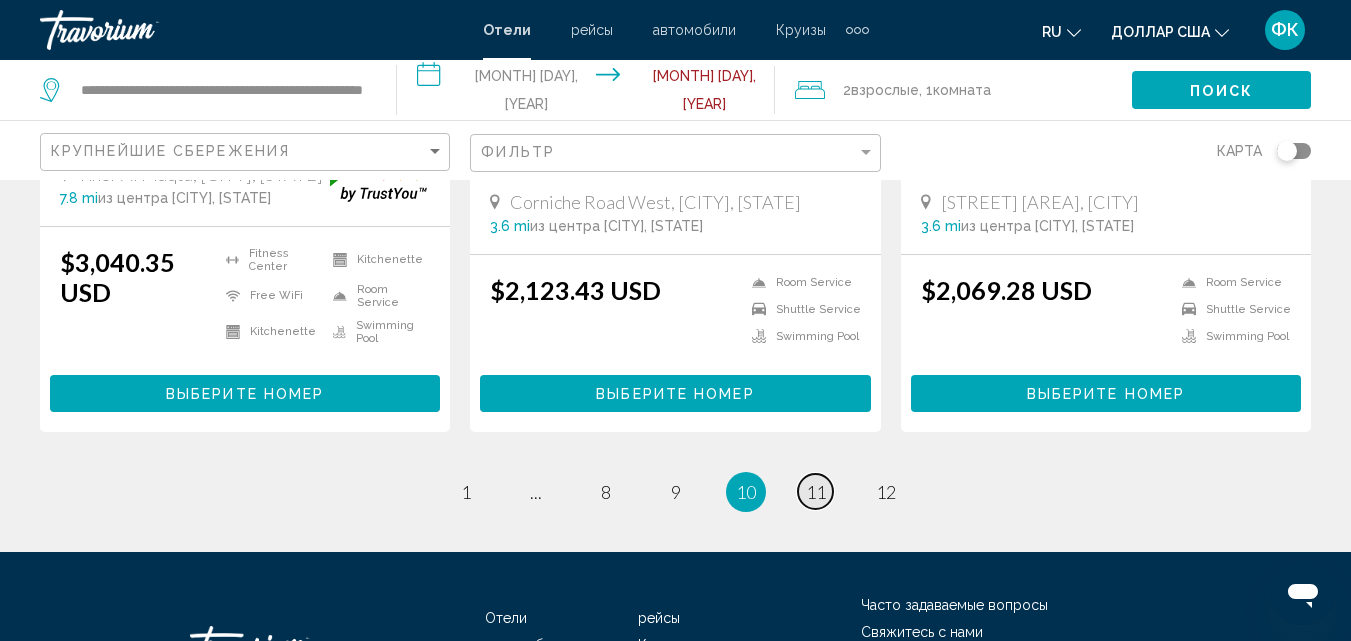 click on "11" at bounding box center [816, 492] 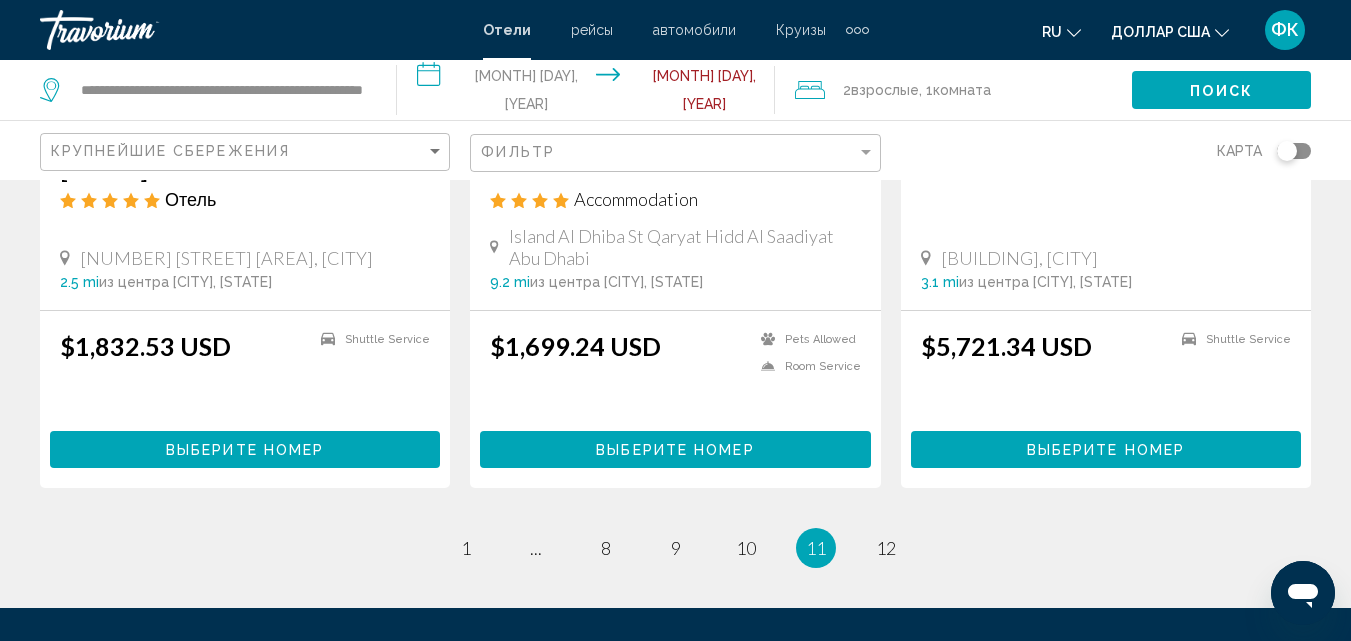 scroll, scrollTop: 2720, scrollLeft: 0, axis: vertical 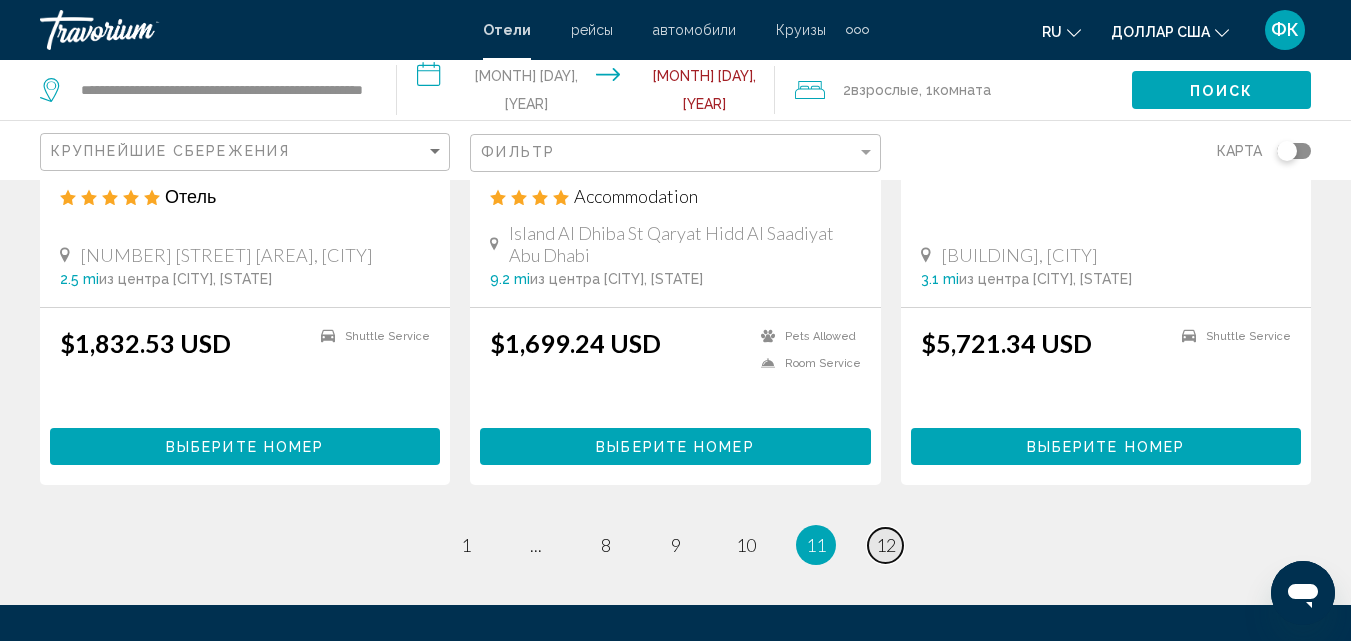 click on "12" at bounding box center [886, 545] 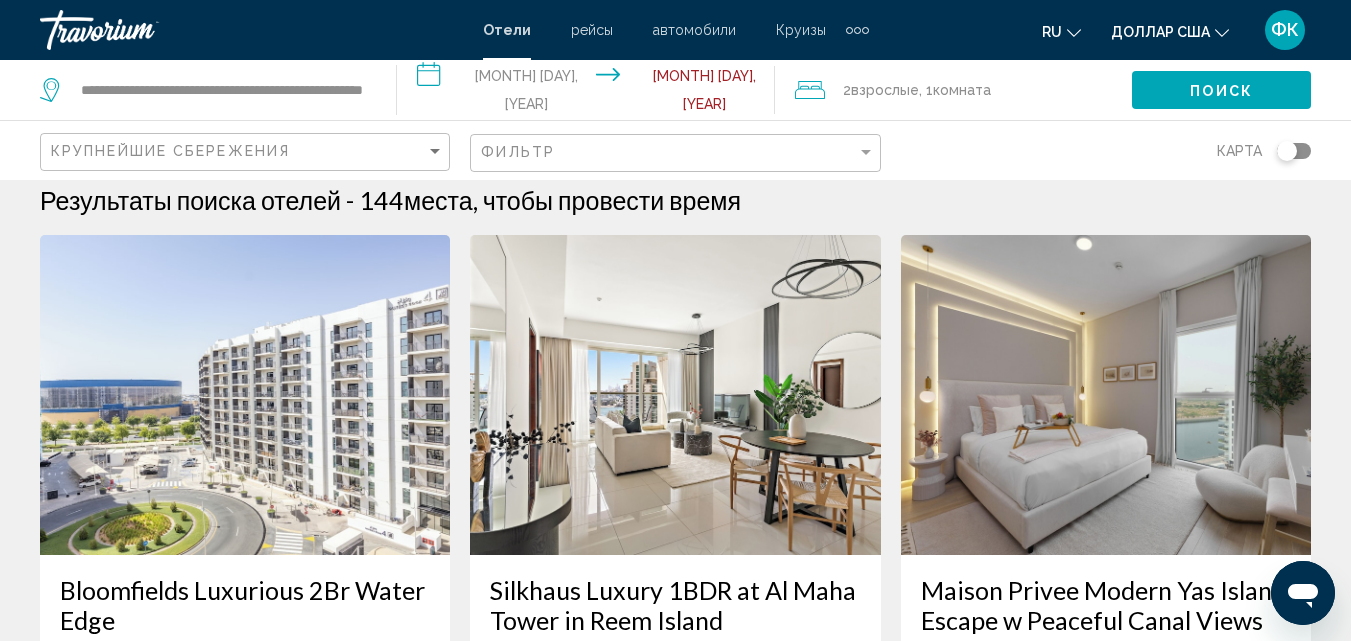 scroll, scrollTop: 0, scrollLeft: 0, axis: both 